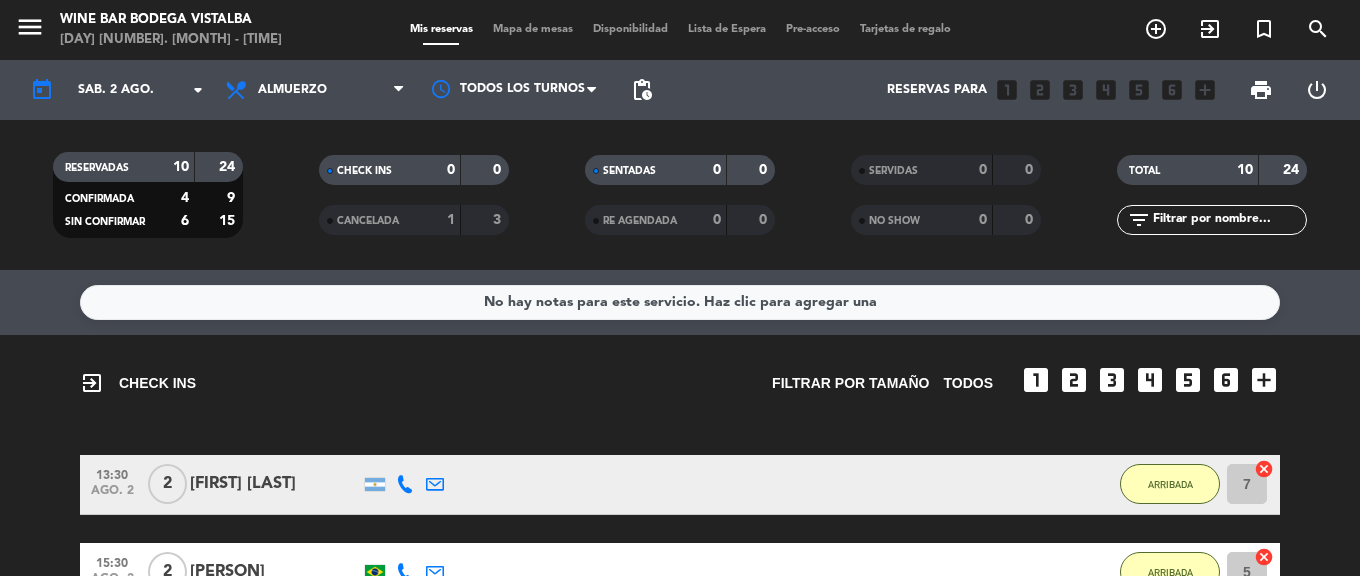 scroll, scrollTop: 0, scrollLeft: 0, axis: both 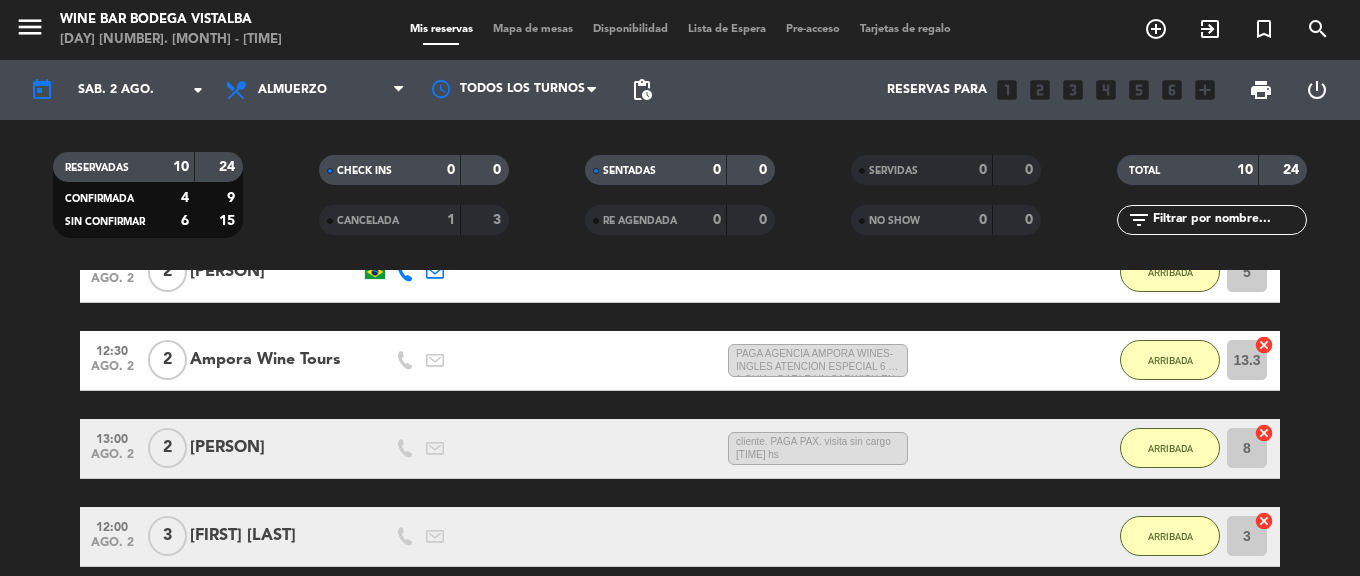 click on "Ampora Wine Tours" 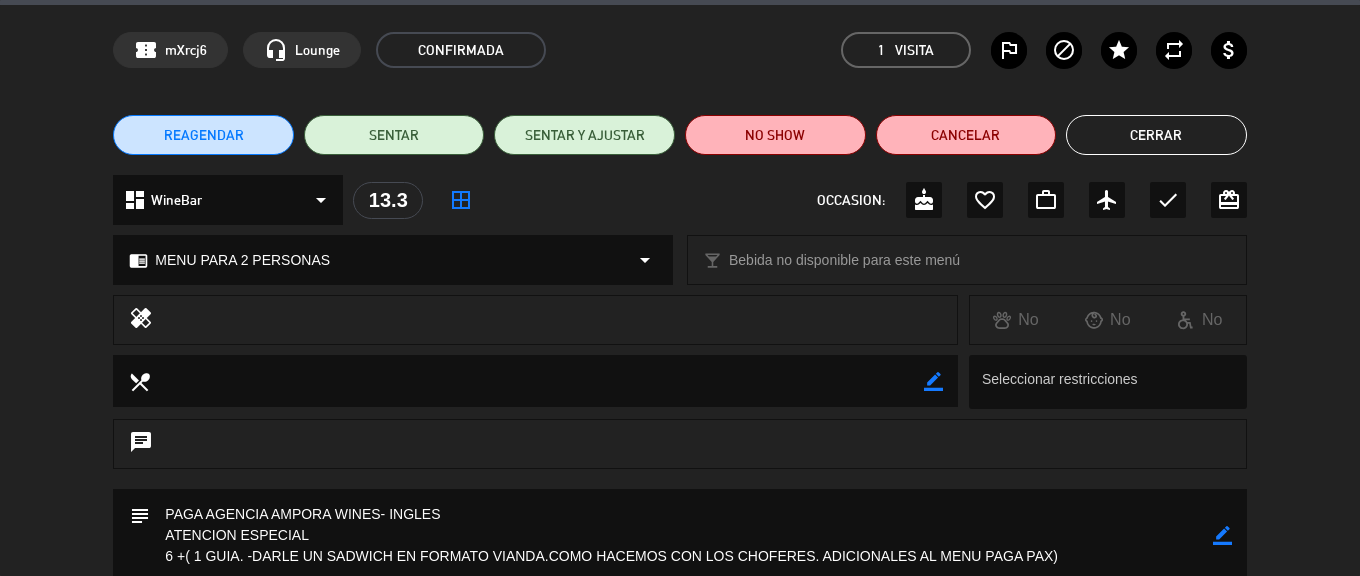 scroll, scrollTop: 100, scrollLeft: 0, axis: vertical 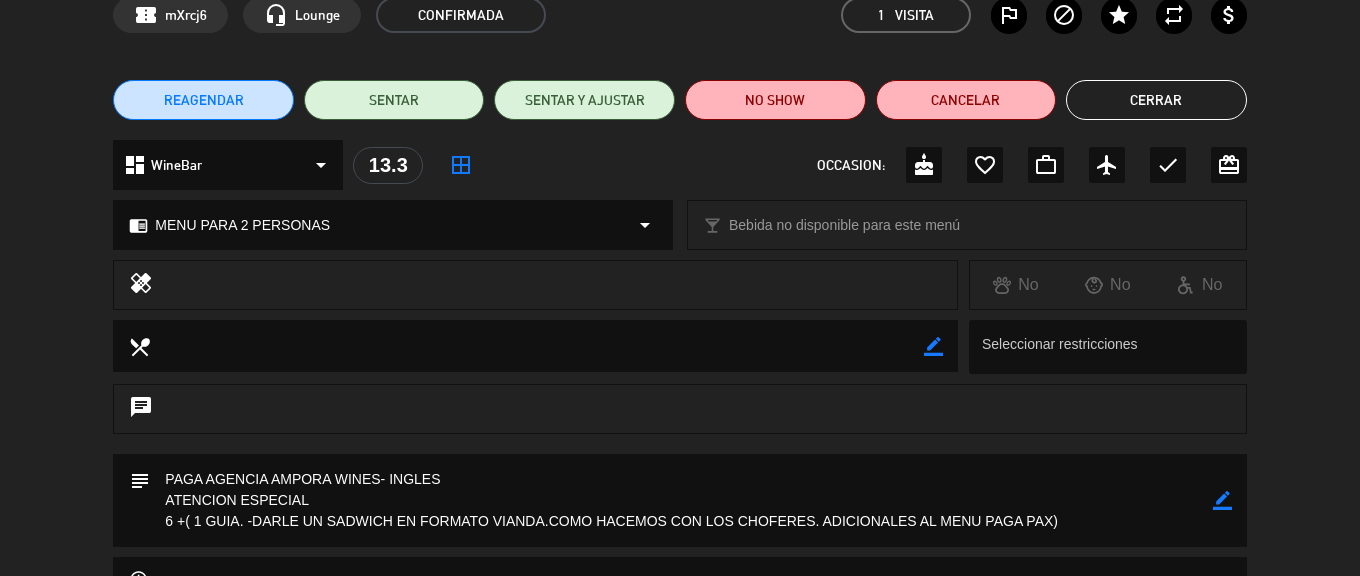 click on "border_color" 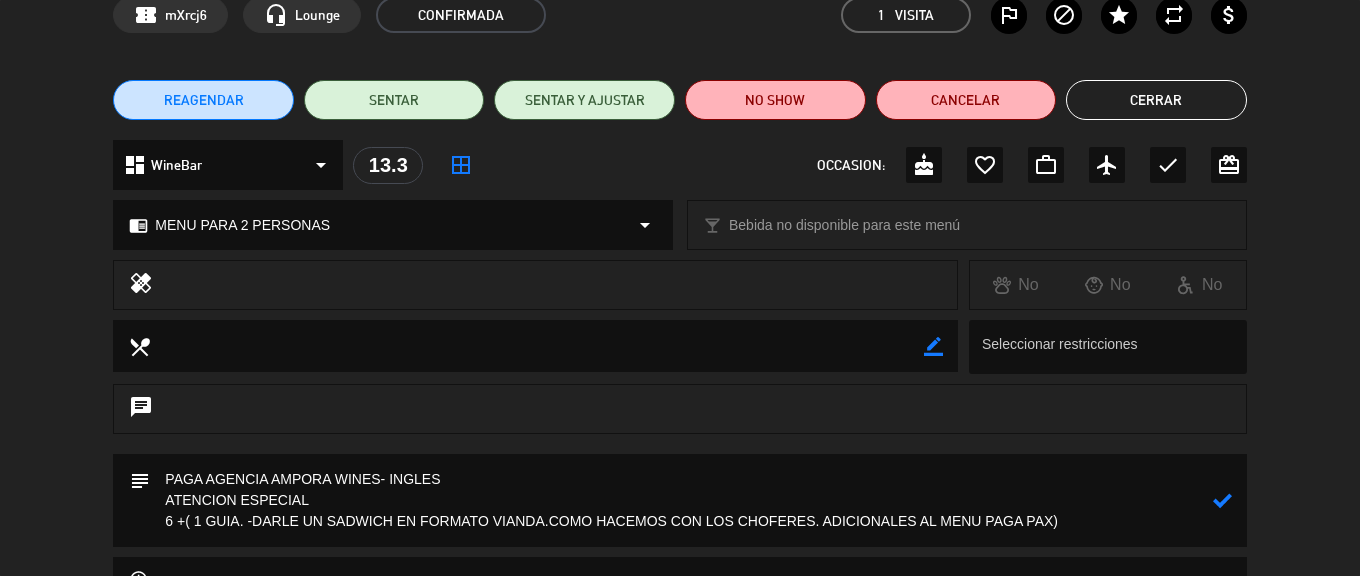 click 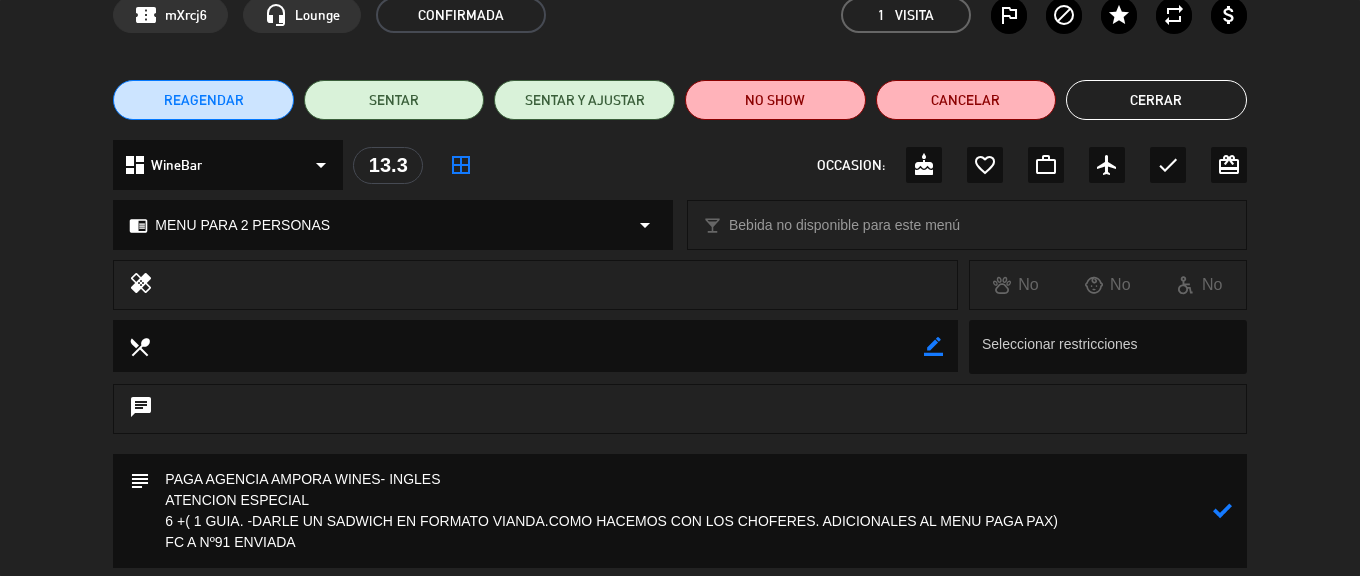 type on "PAGA AGENCIA AMPORA WINES- INGLES
ATENCION ESPECIAL
6 +( 1 GUIA. -DARLE UN SADWICH EN FORMATO VIANDA.COMO HACEMOS CON LOS CHOFERES. ADICIONALES AL MENU PAGA PAX)
FC A Nº91 ENVIADA" 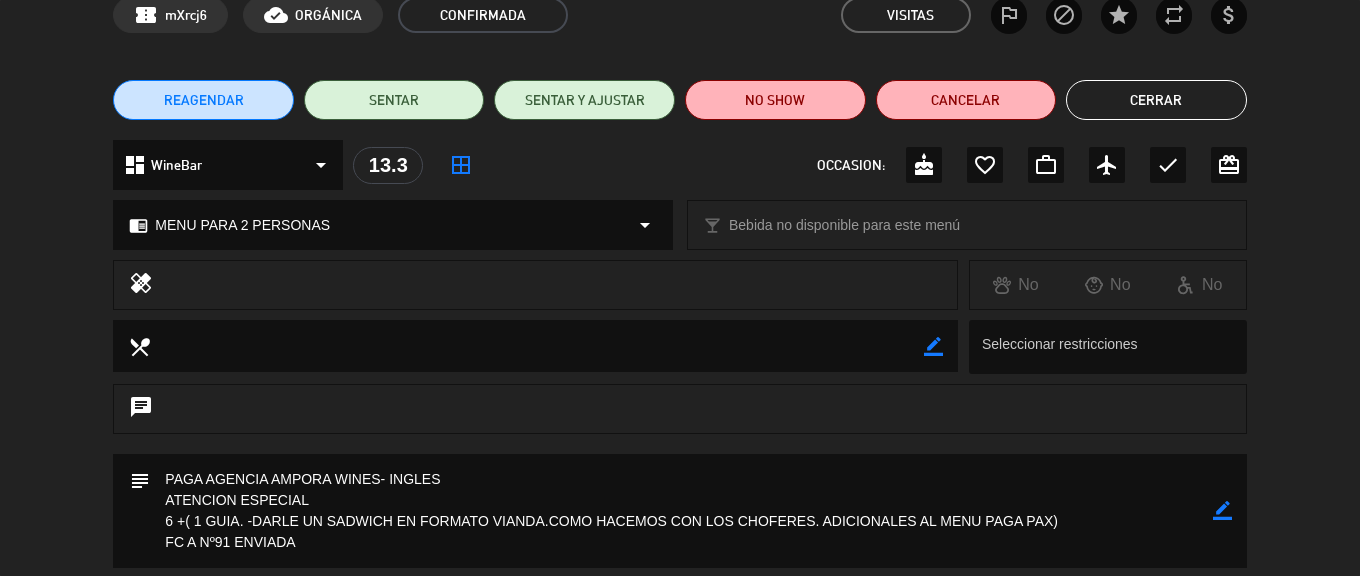 click on "Cerrar" 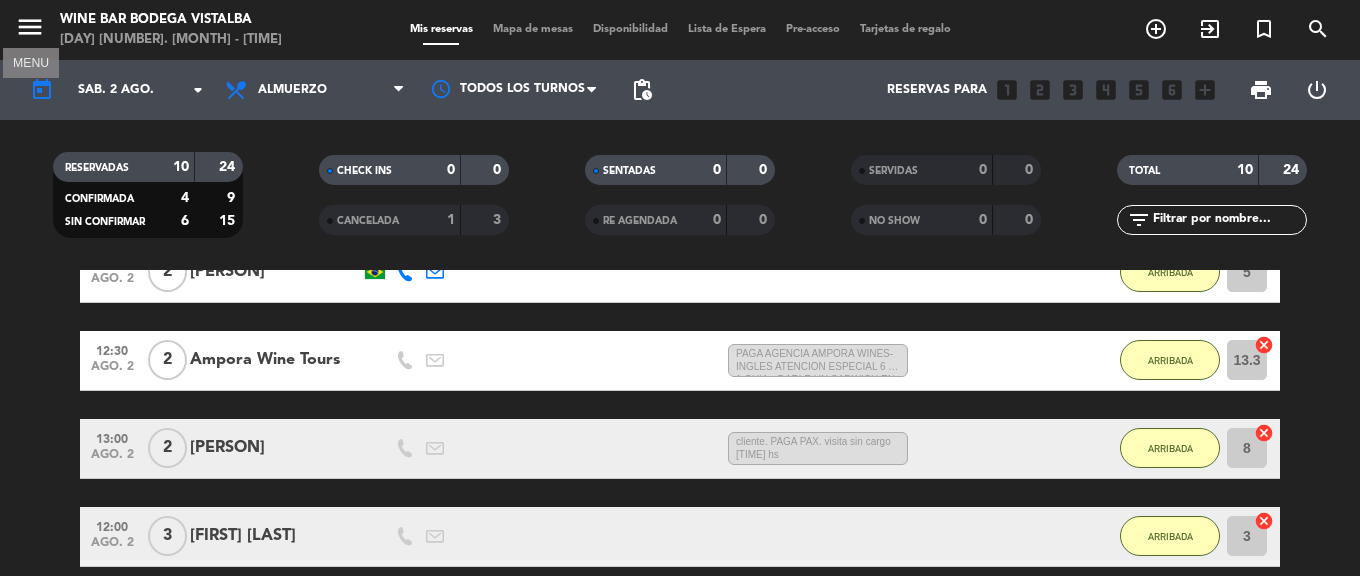 click on "menu" at bounding box center (30, 27) 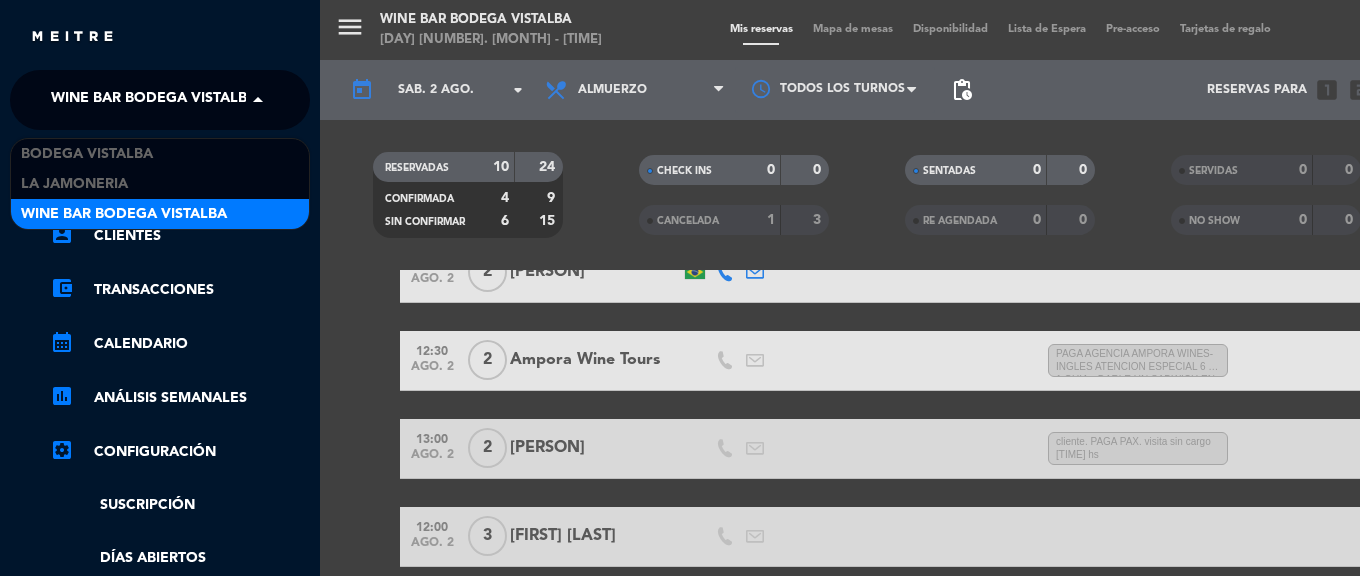 click on "Wine Bar Bodega Vistalba" 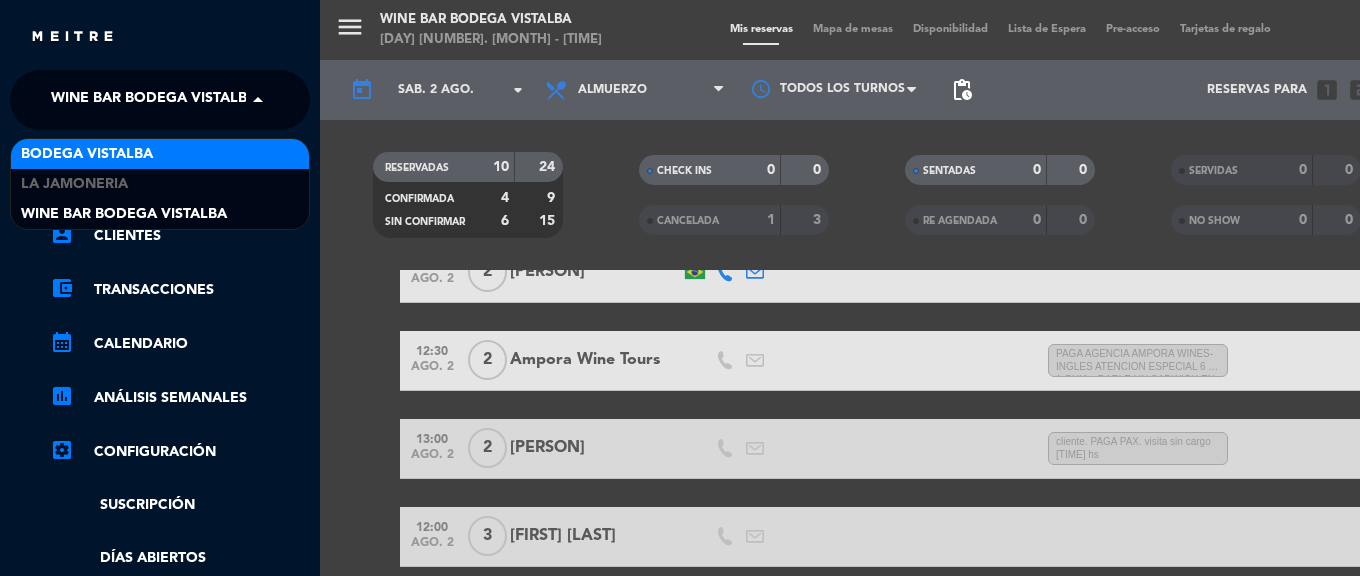 click on "BODEGA VISTALBA" at bounding box center (160, 154) 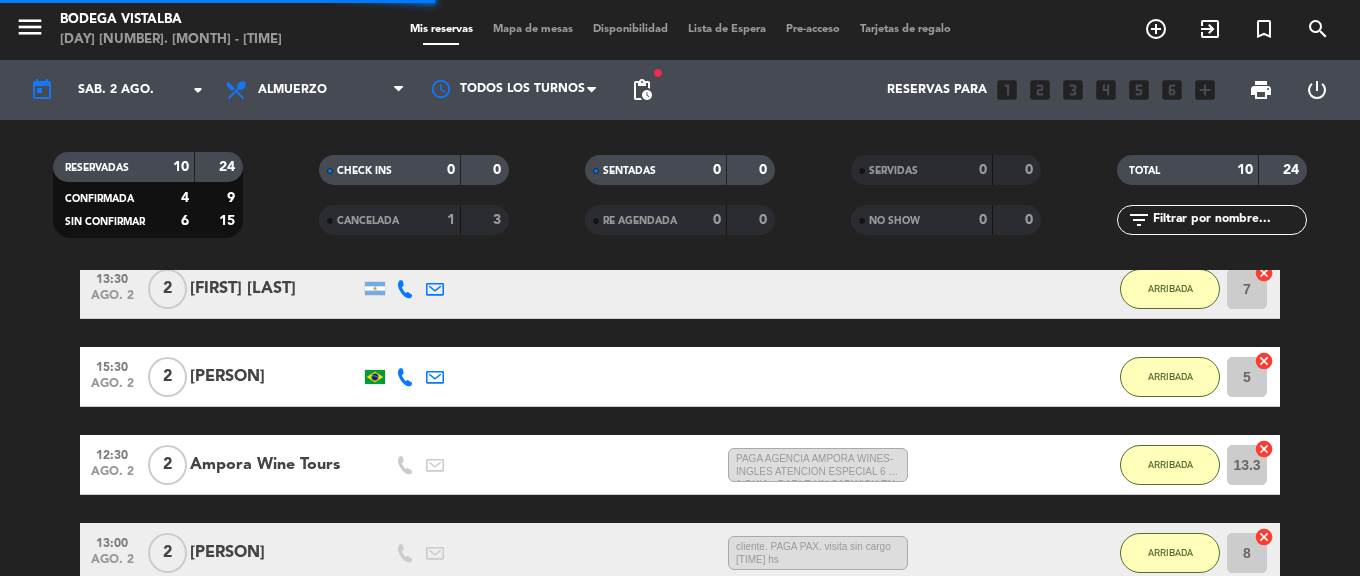scroll, scrollTop: 404, scrollLeft: 0, axis: vertical 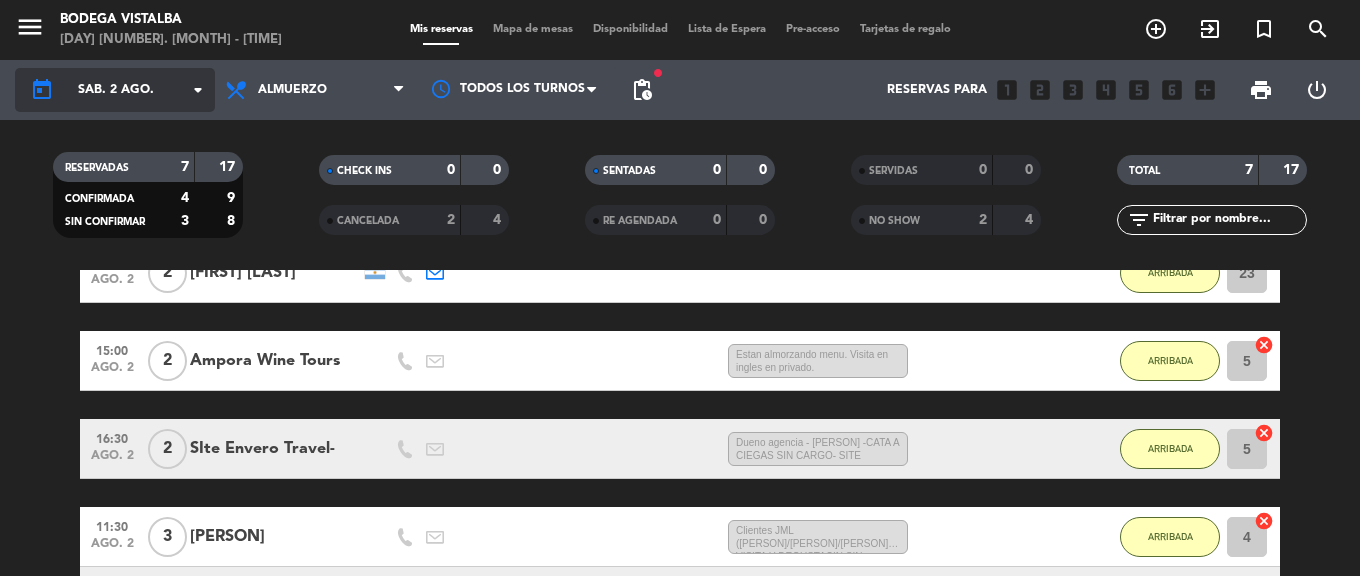 click on "sáb. 2 ago." 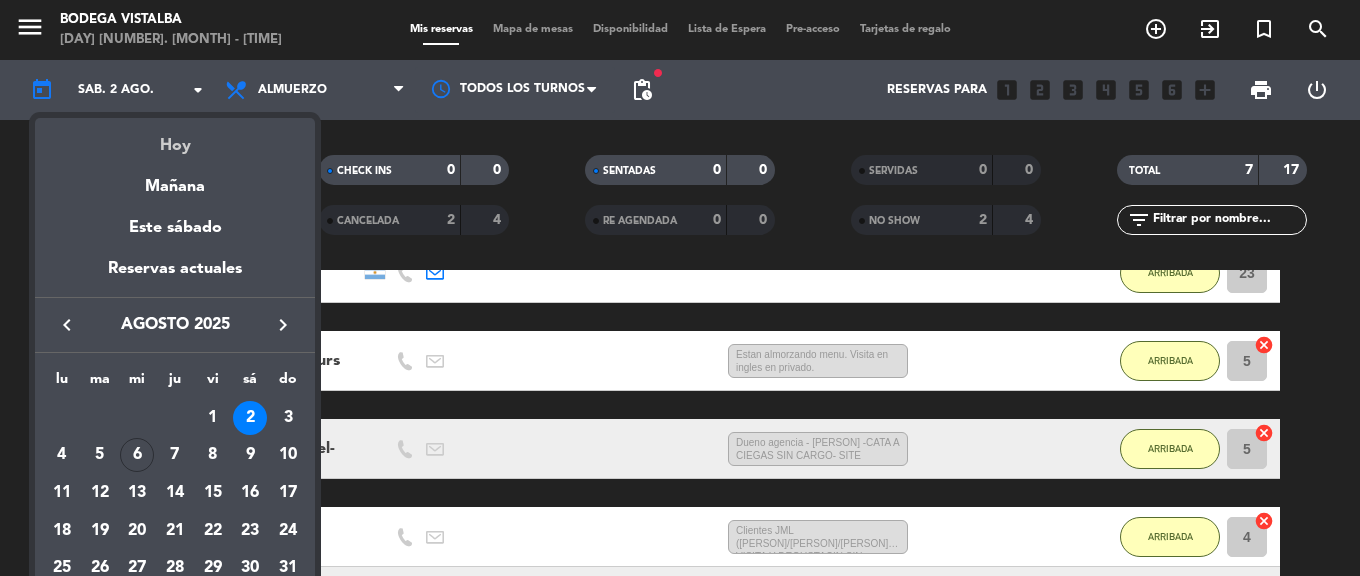 click on "Hoy" at bounding box center [175, 138] 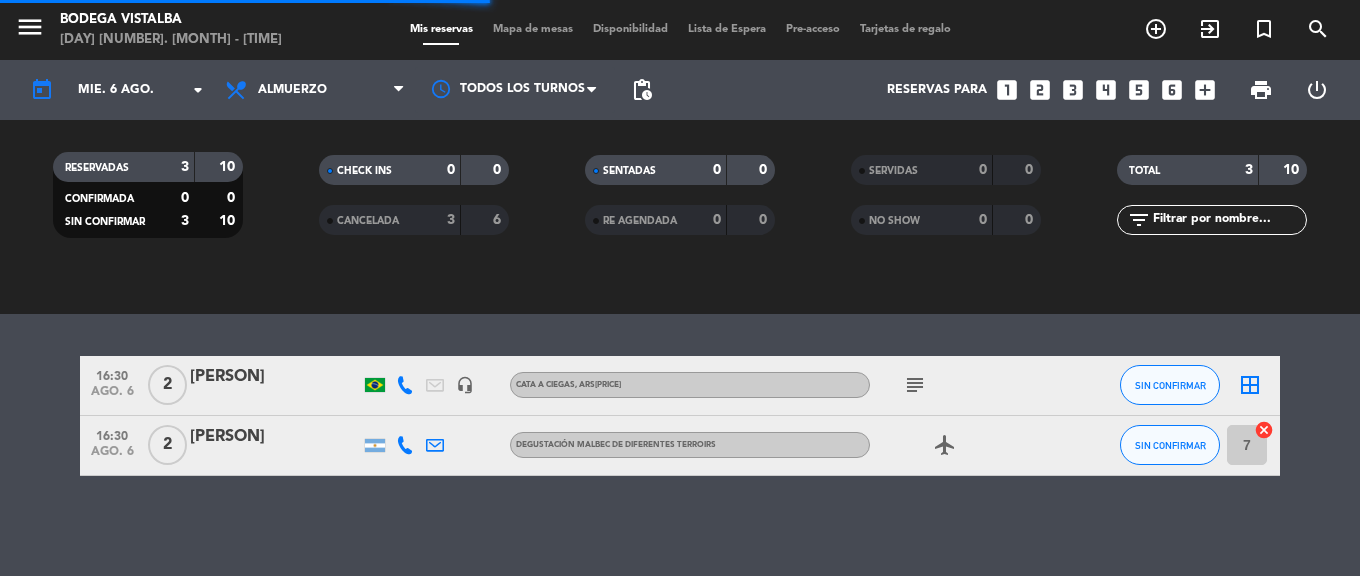scroll, scrollTop: 246, scrollLeft: 0, axis: vertical 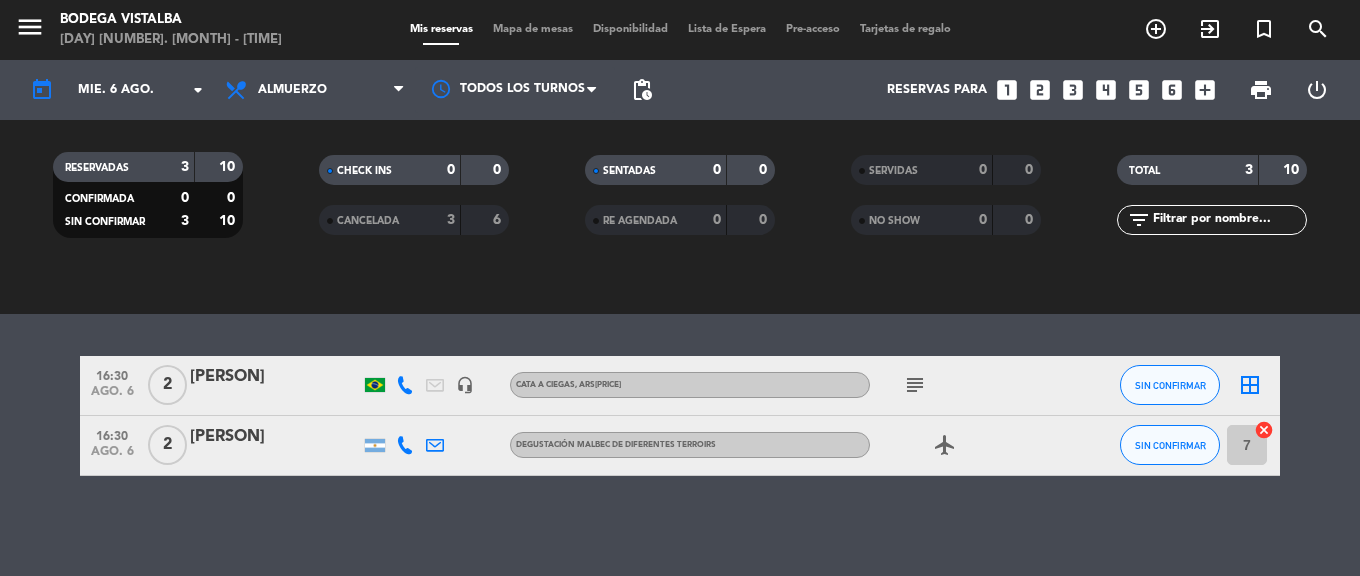 click on "subject" 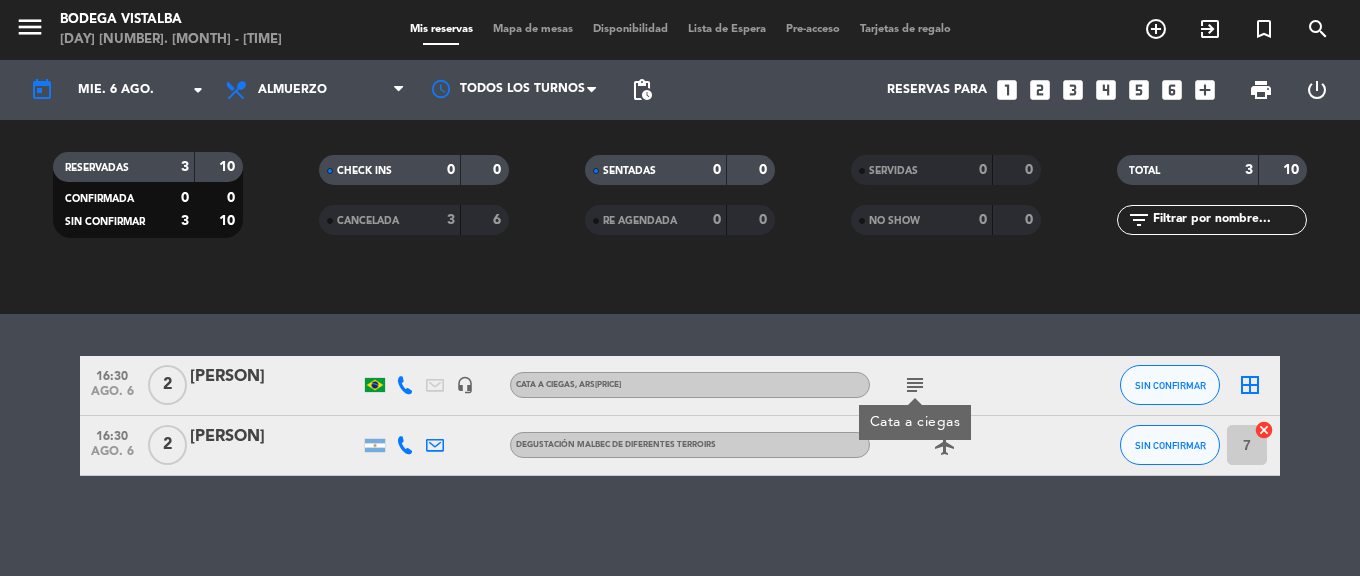 click 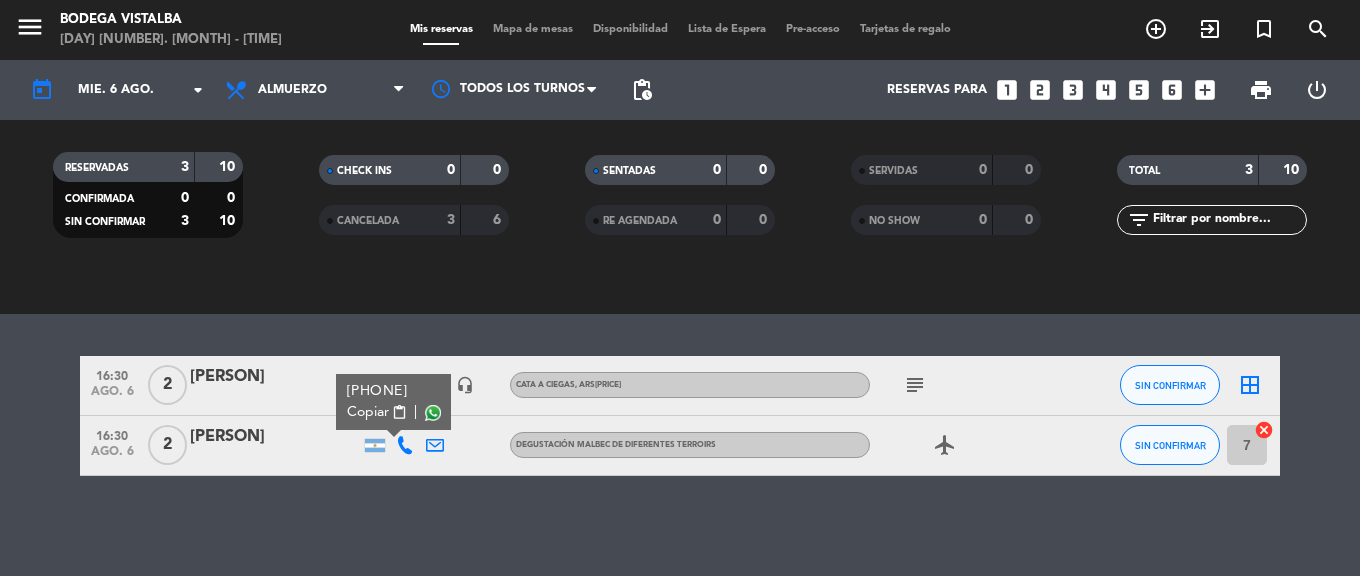 click on "No hay notas para este servicio. Haz clic para agregar una  exit_to_app  CHECK INS   Filtrar por tamaño  TODOS  looks_one   looks_2   looks_3   looks_4   looks_5   looks_6  add_box  15:00   ago. 6   6   [FIRST] [LAST]   22 MIN  /  1:54 H sms     Fam Tour- Equipo turismo bodega Alta Vista    ARRIBADA 7  cancel   16:30   ago. 6   2   [FIRST] [LAST]   headset_mic   Cata a Ciegas , ARS47000  subject  SIN CONFIRMAR  border_all   16:30   ago. 6   2   [FIRST] [LAST]   +54 [PHONE]  Copiar content_paste |  Degustación Malbec de diferentes Terroirs  airplanemode_active  SIN CONFIRMAR 7  cancel" 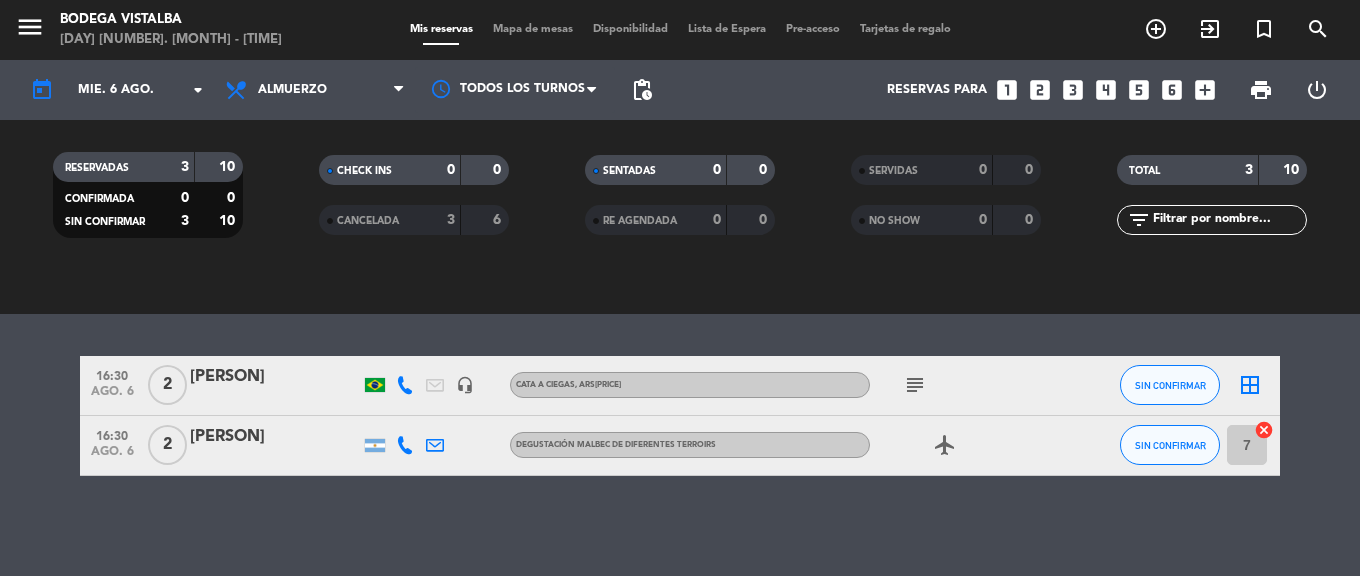 click 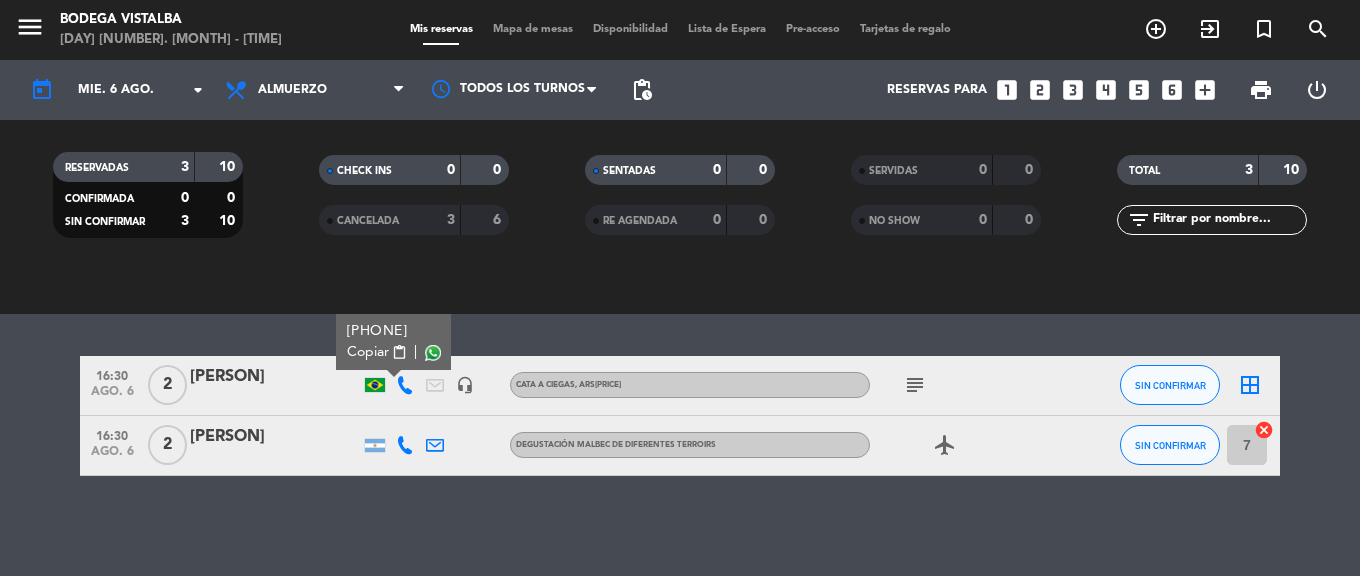 click on "Copiar" at bounding box center (368, 352) 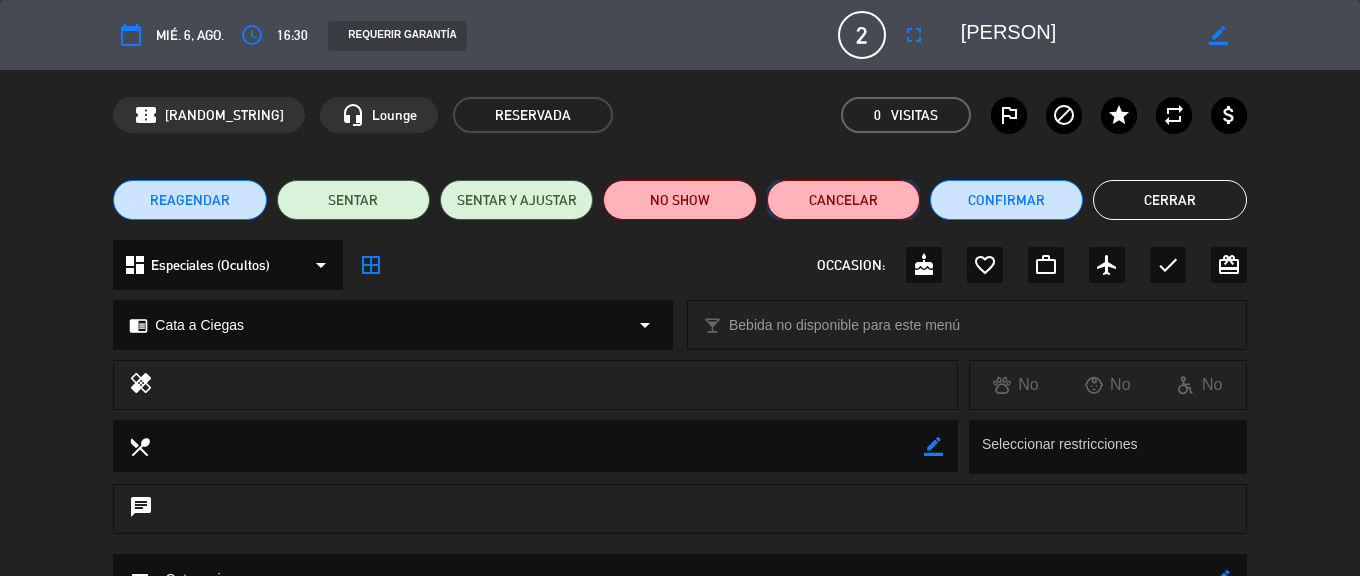 click on "Cancelar" 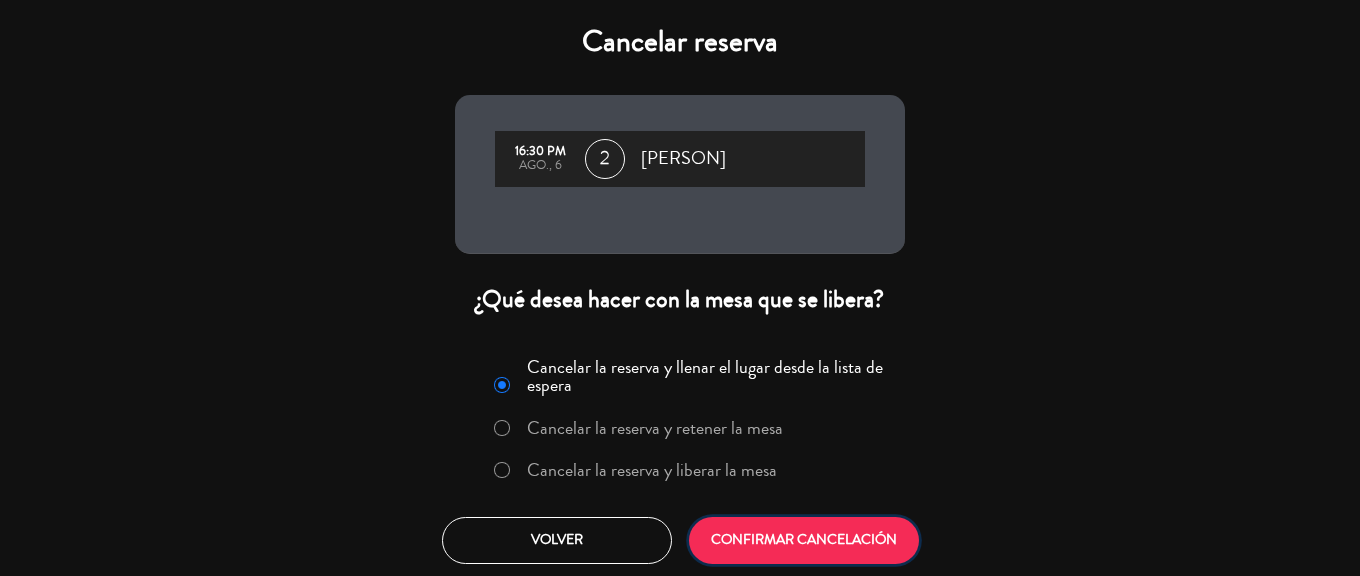 click on "CONFIRMAR CANCELACIÓN" 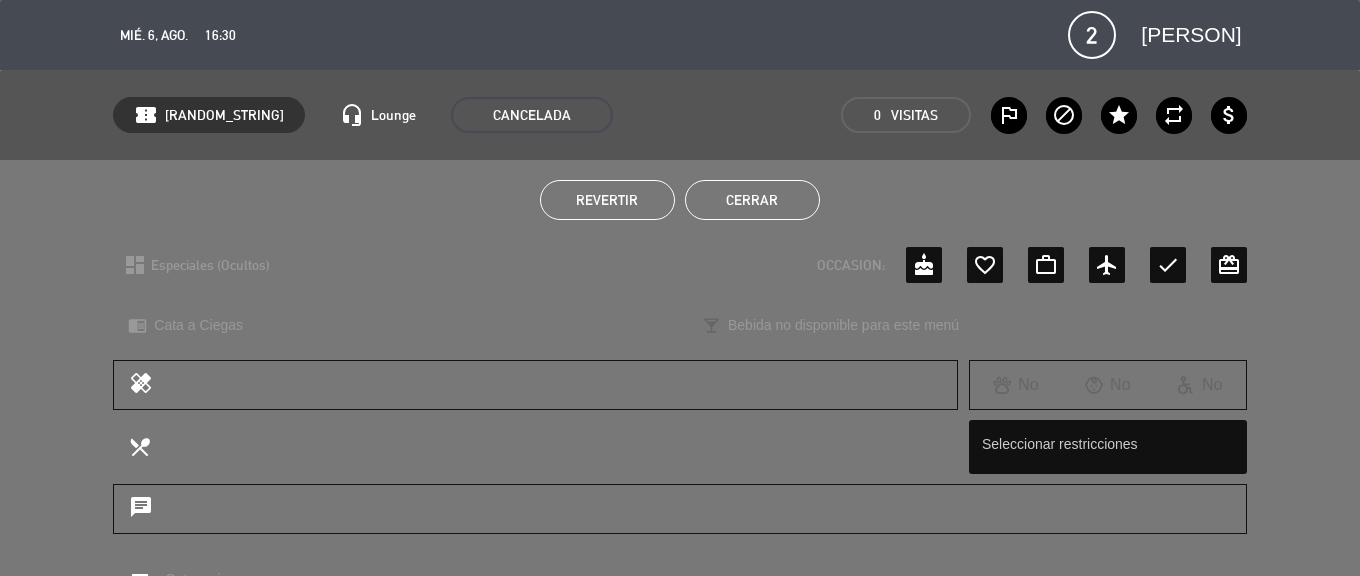 click on "Revertir Cerrar" 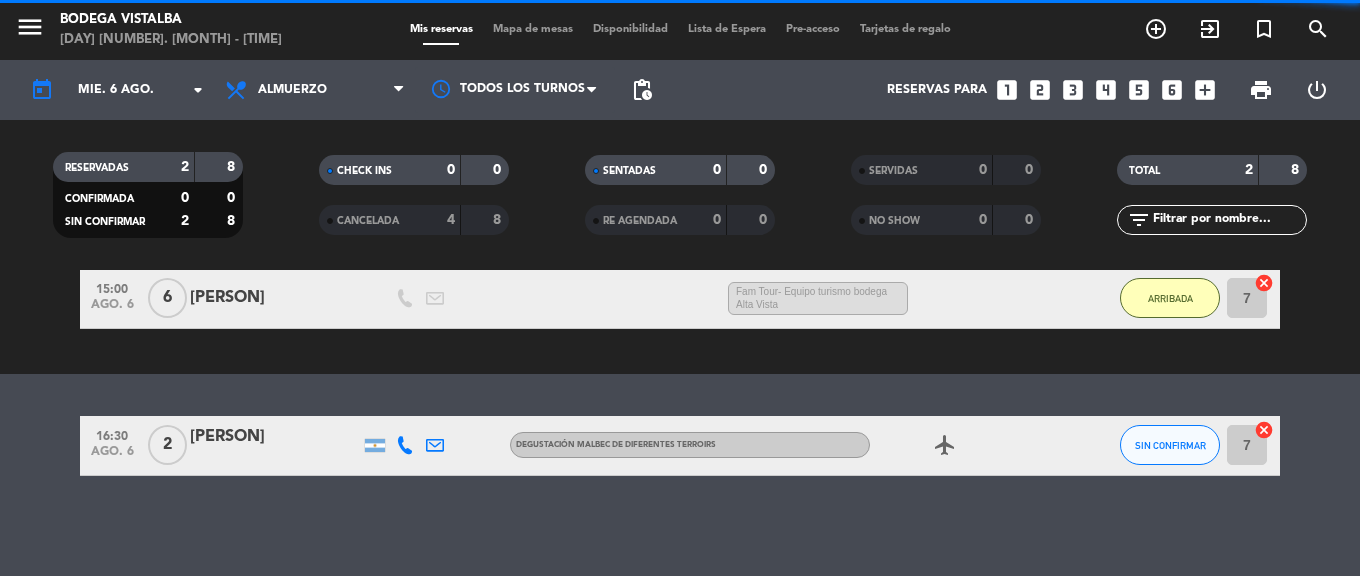 scroll, scrollTop: 186, scrollLeft: 0, axis: vertical 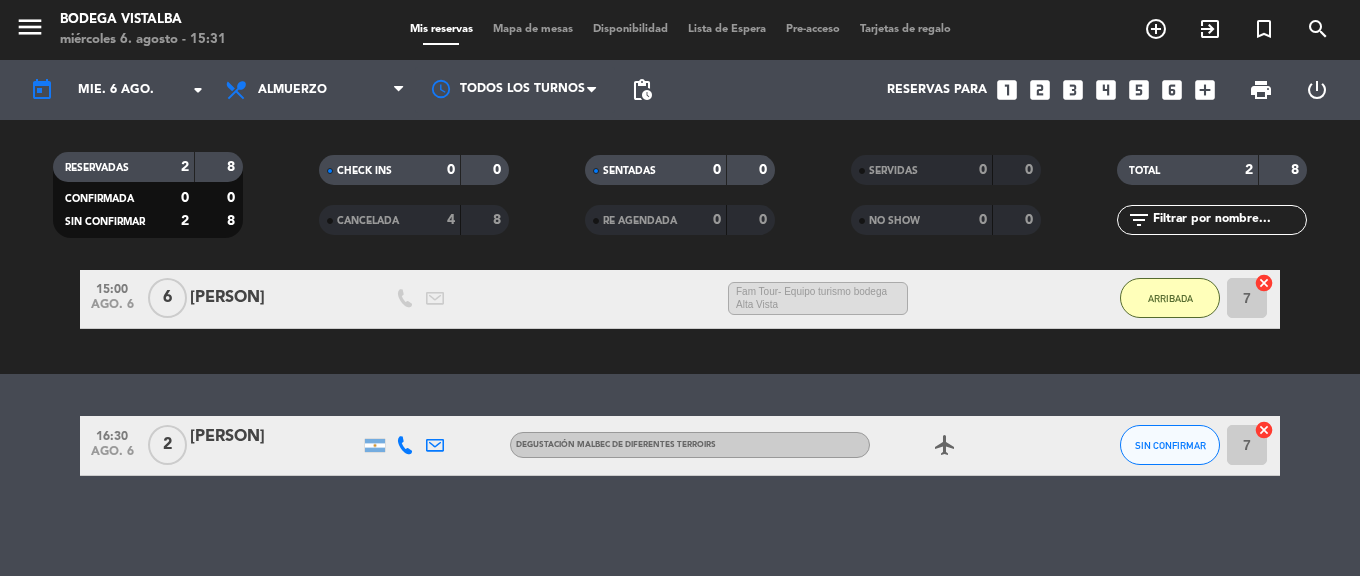 click 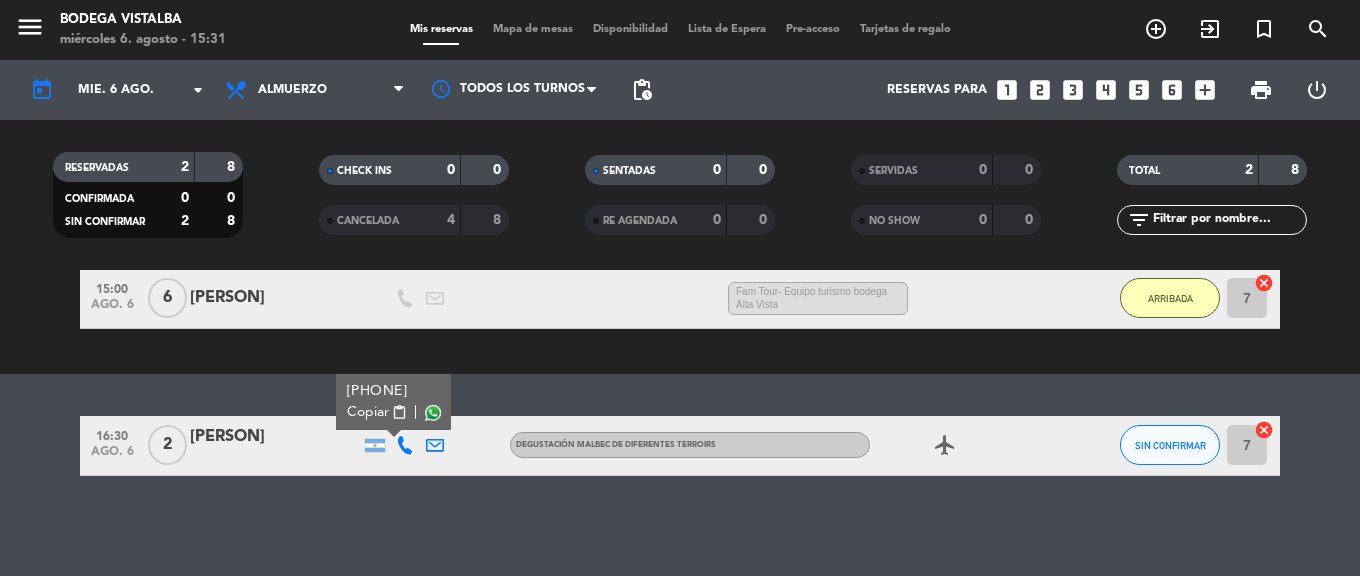 click on "Copiar" at bounding box center (368, 412) 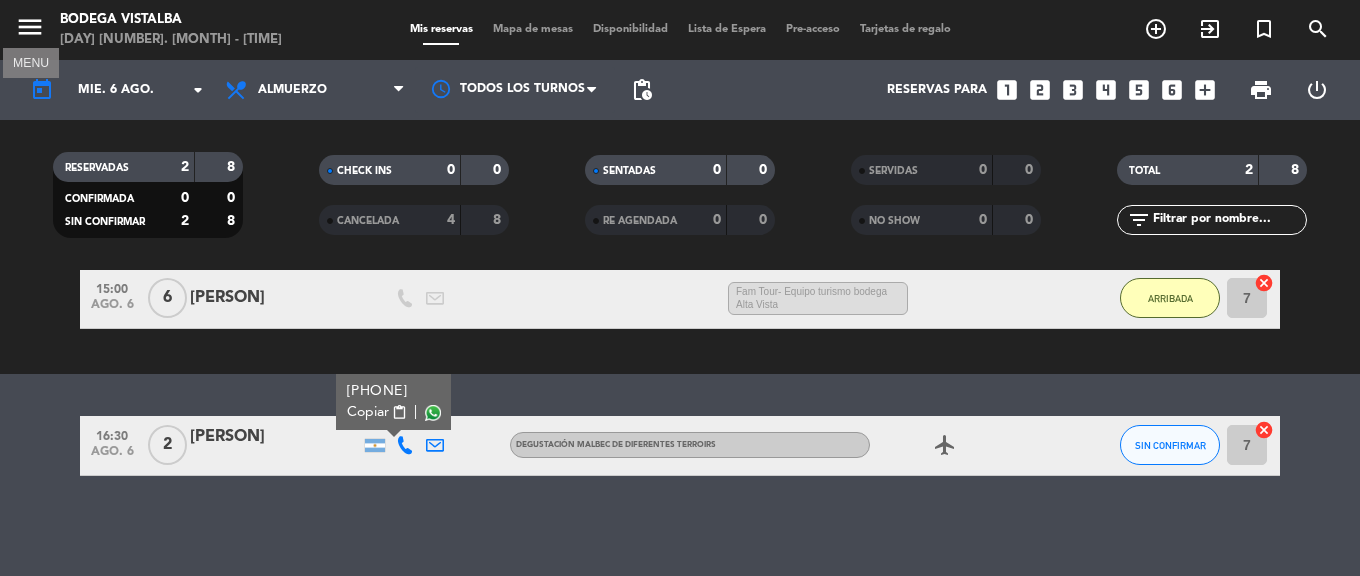 click on "menu" at bounding box center (30, 30) 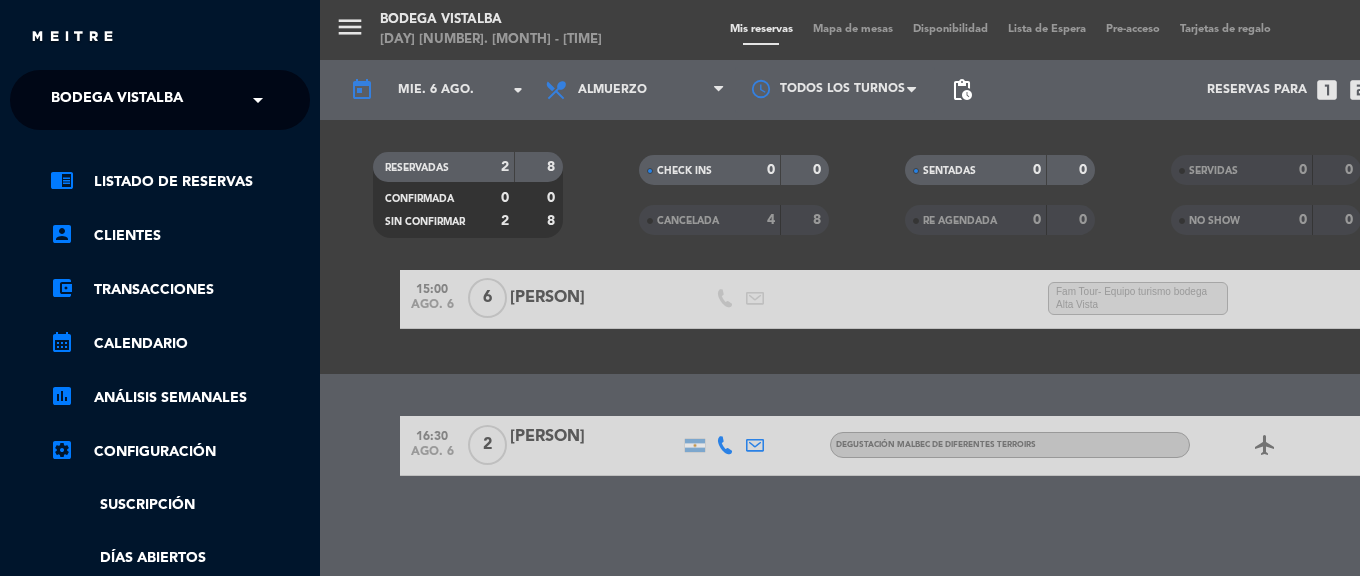 click on "BODEGA VISTALBA" 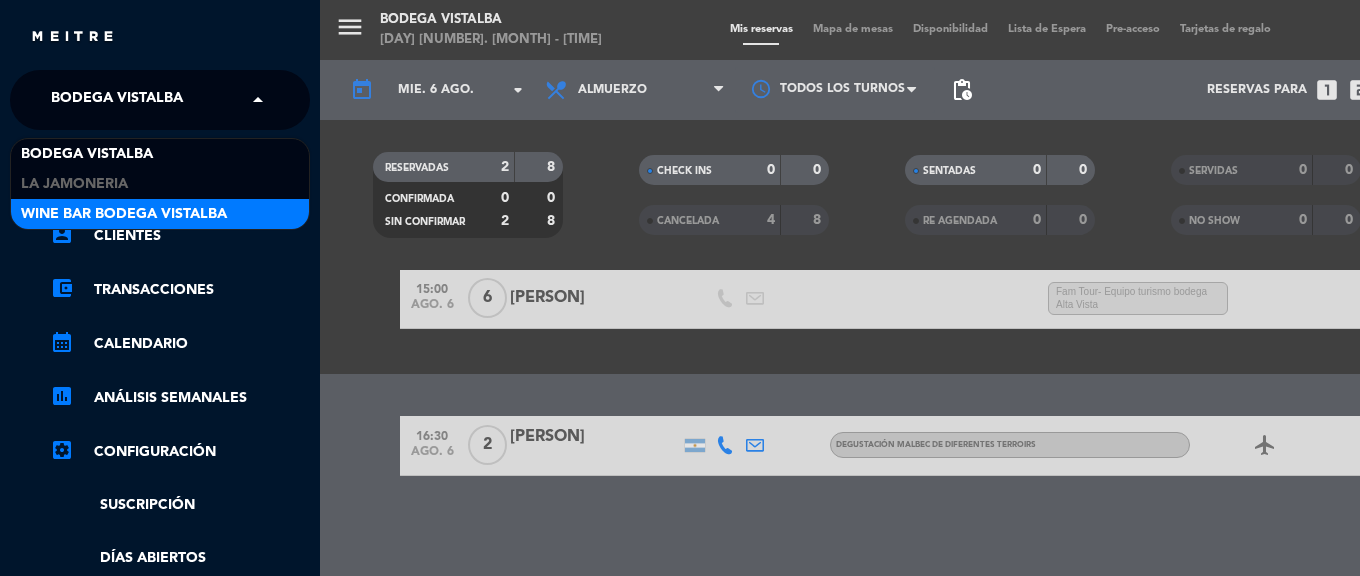 click on "Wine Bar Bodega Vistalba" at bounding box center [160, 214] 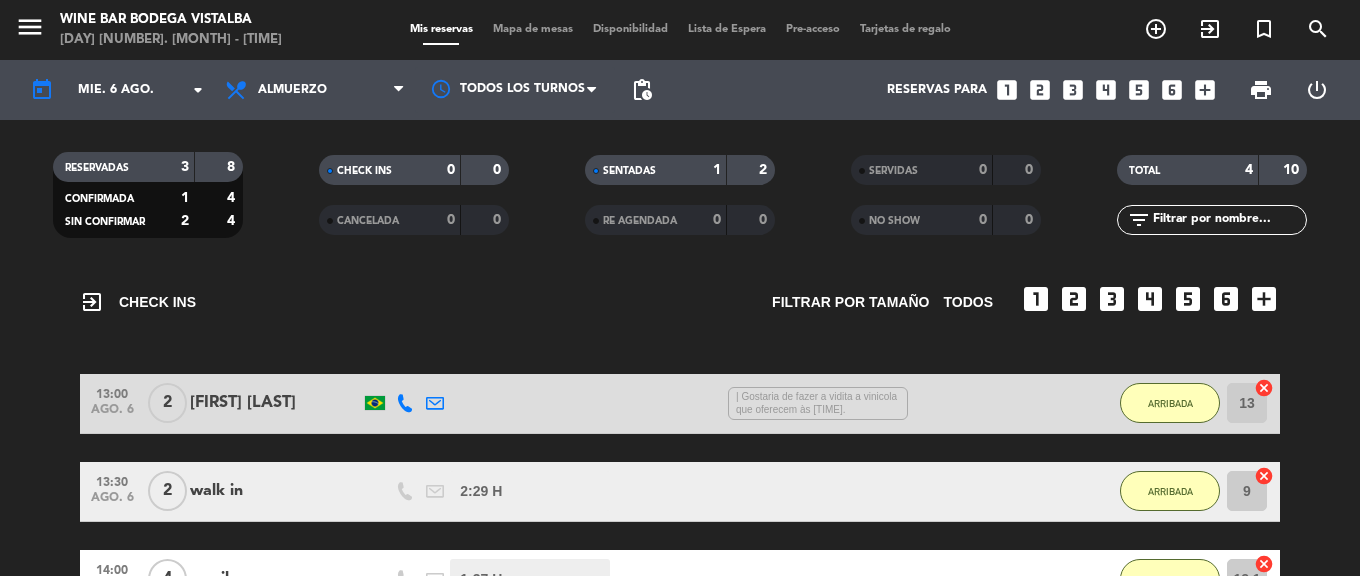 scroll, scrollTop: 0, scrollLeft: 0, axis: both 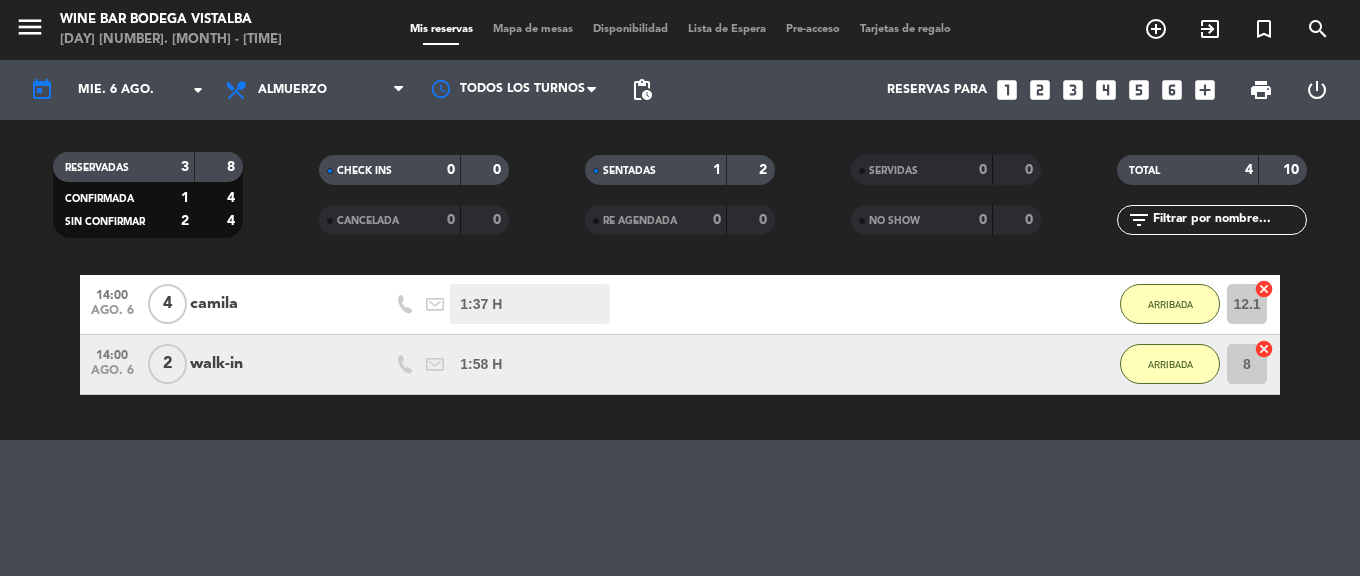 drag, startPoint x: 533, startPoint y: 382, endPoint x: 533, endPoint y: 453, distance: 71 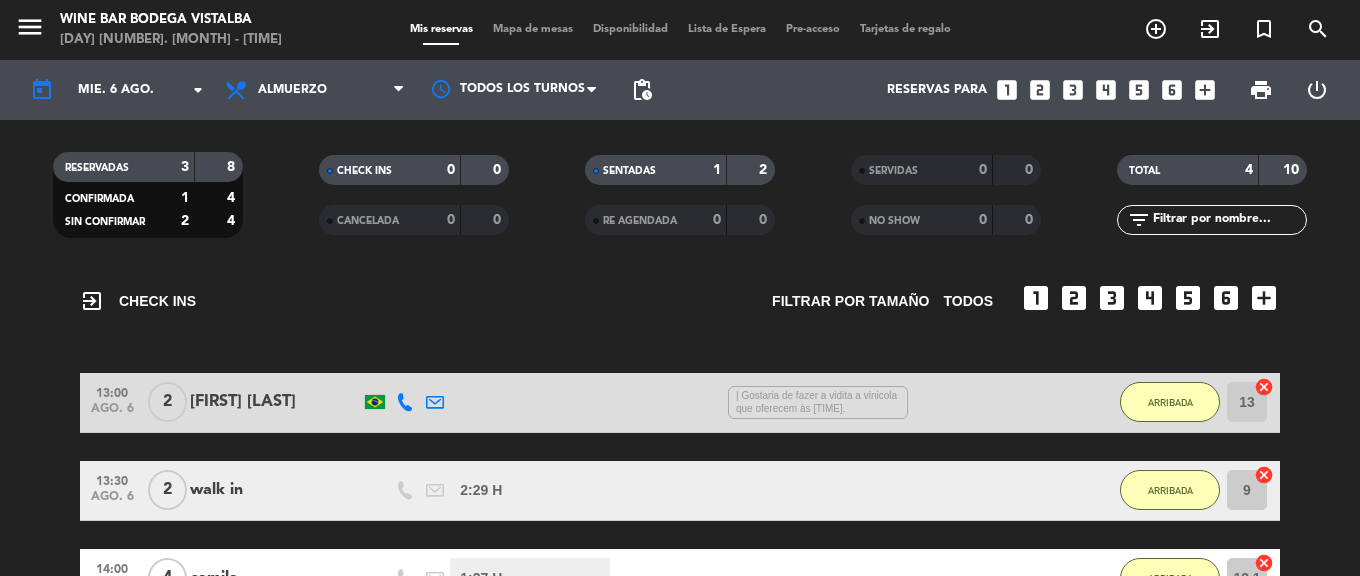 drag, startPoint x: 533, startPoint y: 453, endPoint x: 538, endPoint y: 382, distance: 71.17584 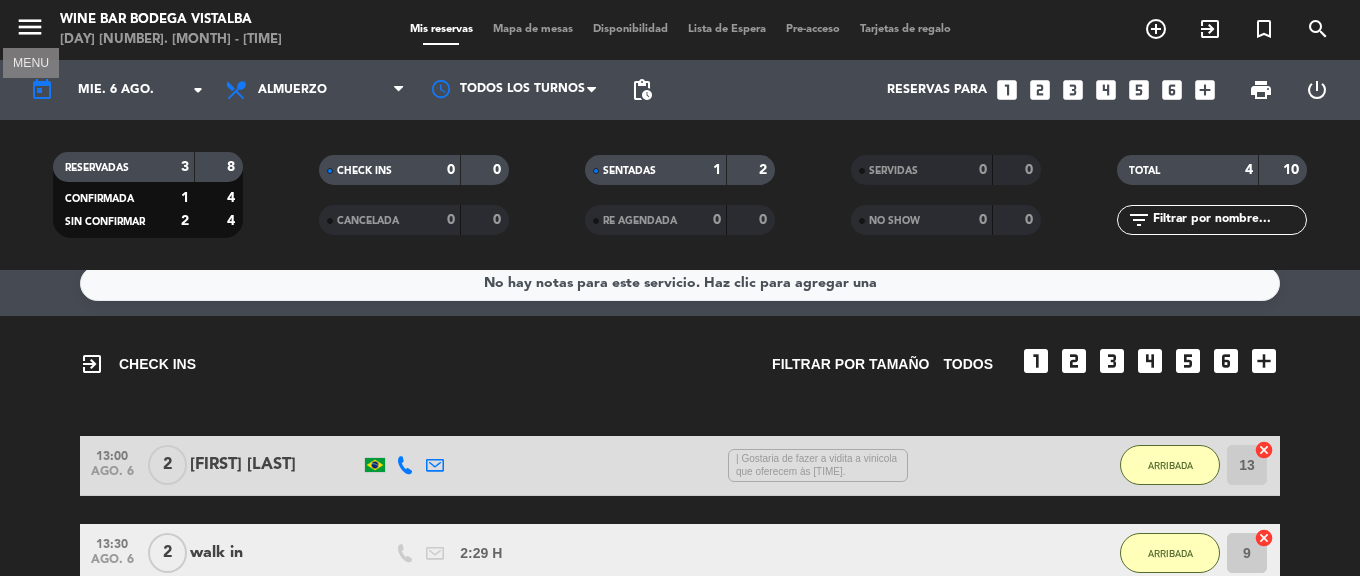 click on "menu" at bounding box center (30, 27) 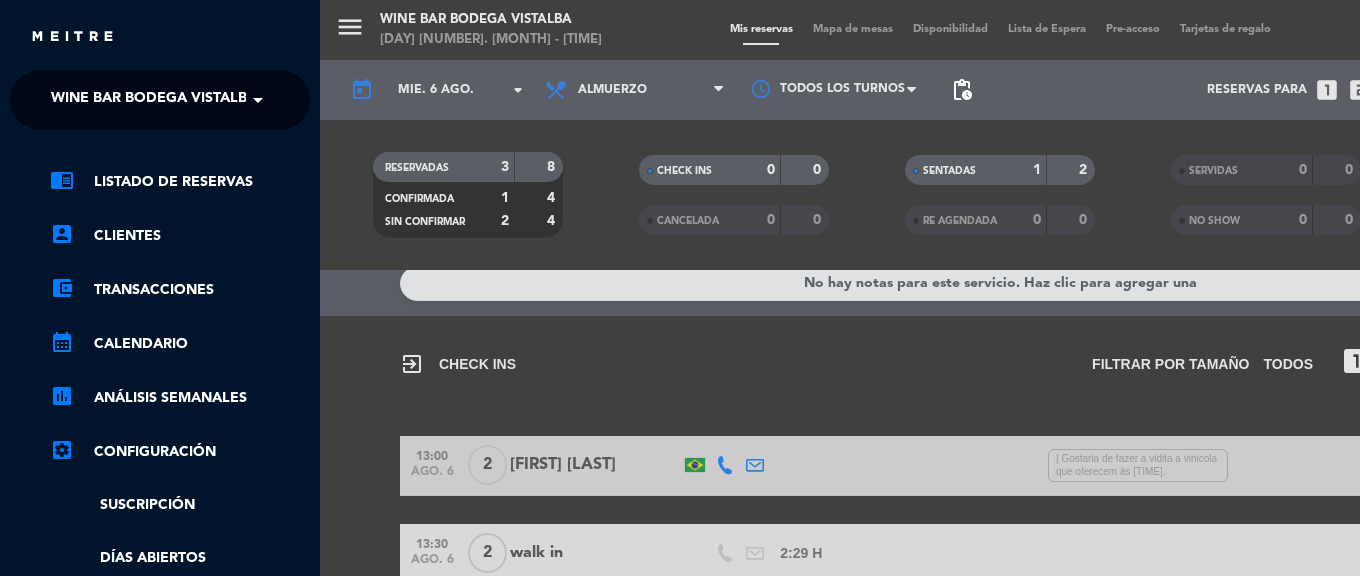 click on "Wine Bar Bodega Vistalba" 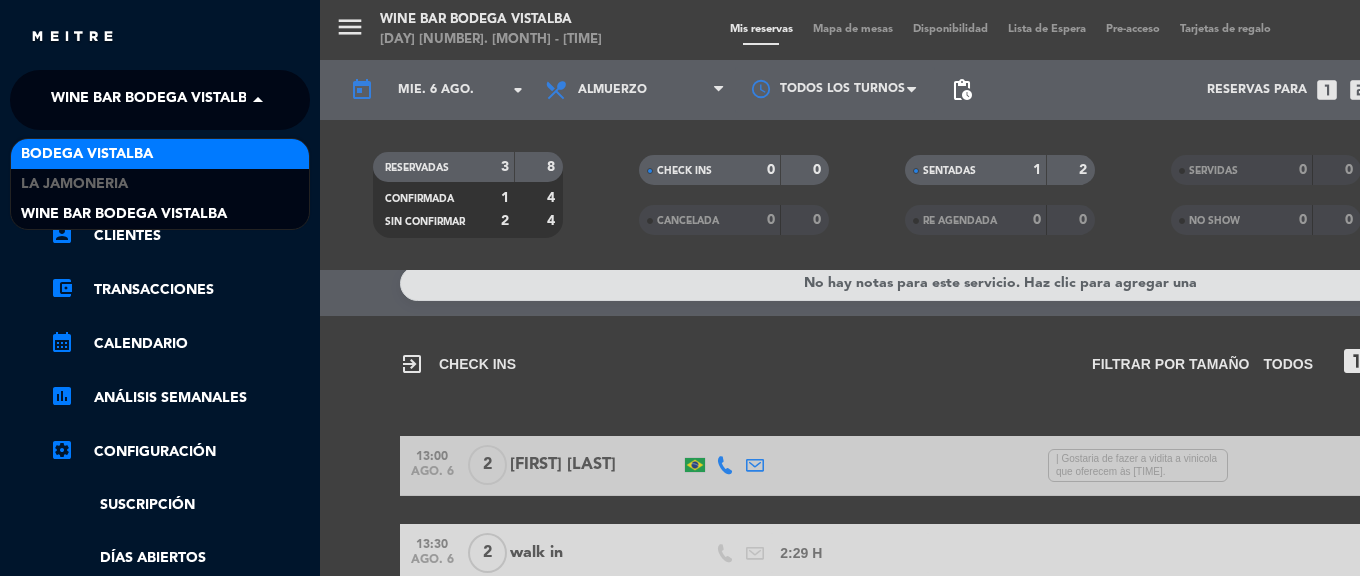 click on "BODEGA VISTALBA" at bounding box center (87, 154) 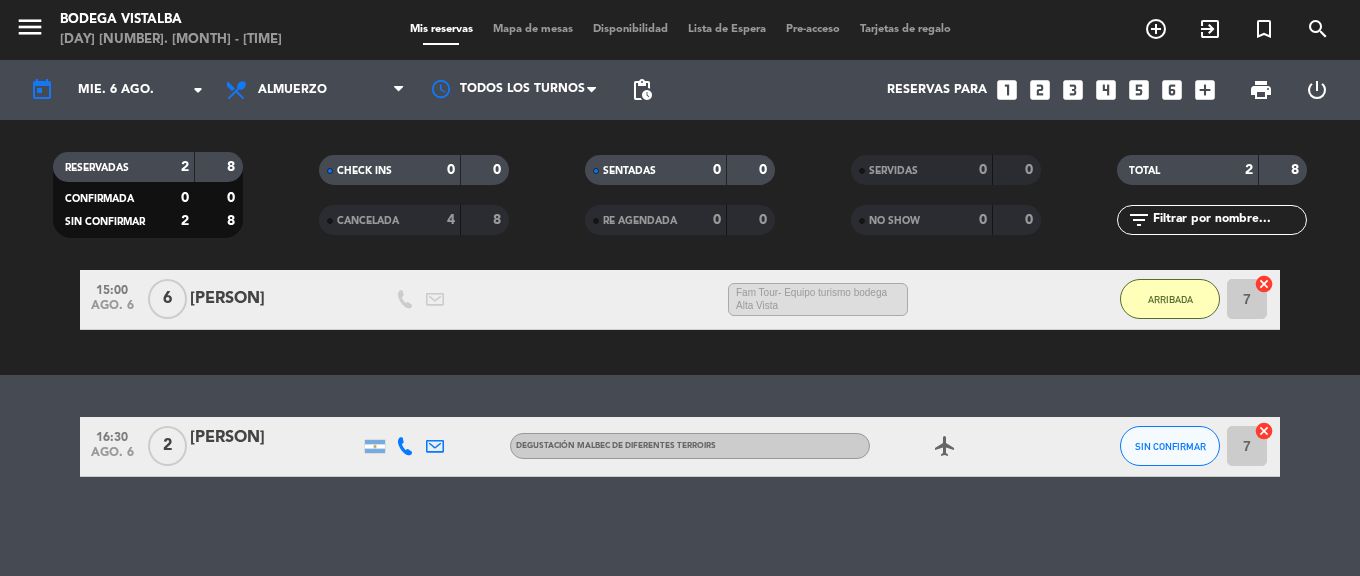 drag, startPoint x: 336, startPoint y: 385, endPoint x: 352, endPoint y: 463, distance: 79.624115 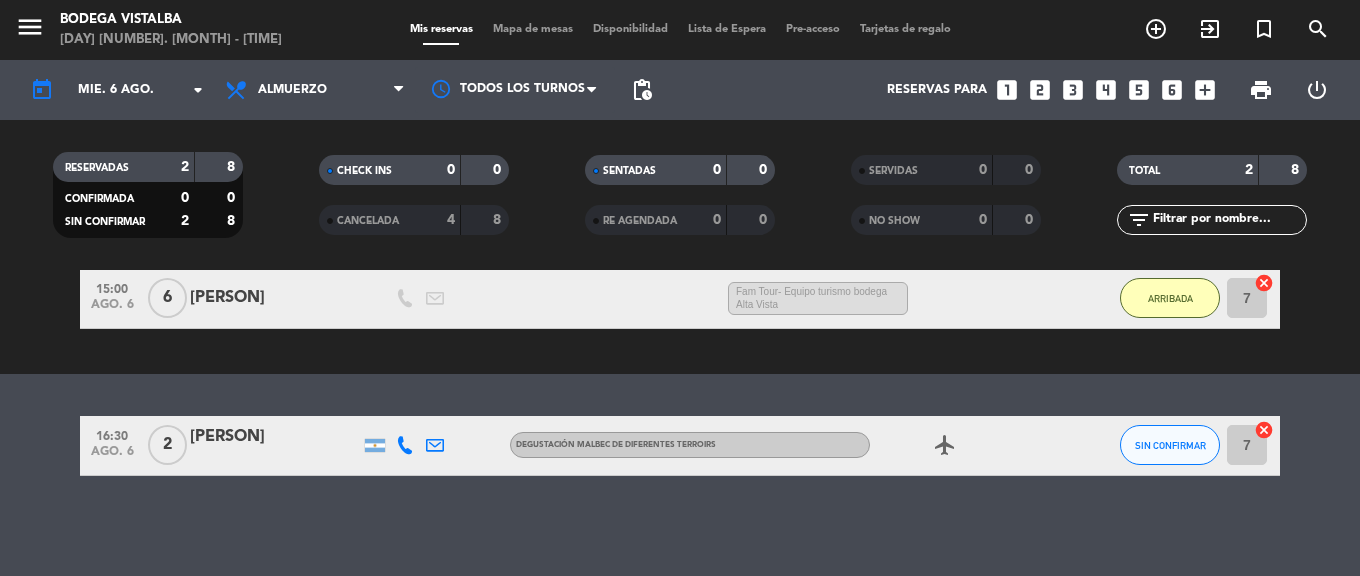 click 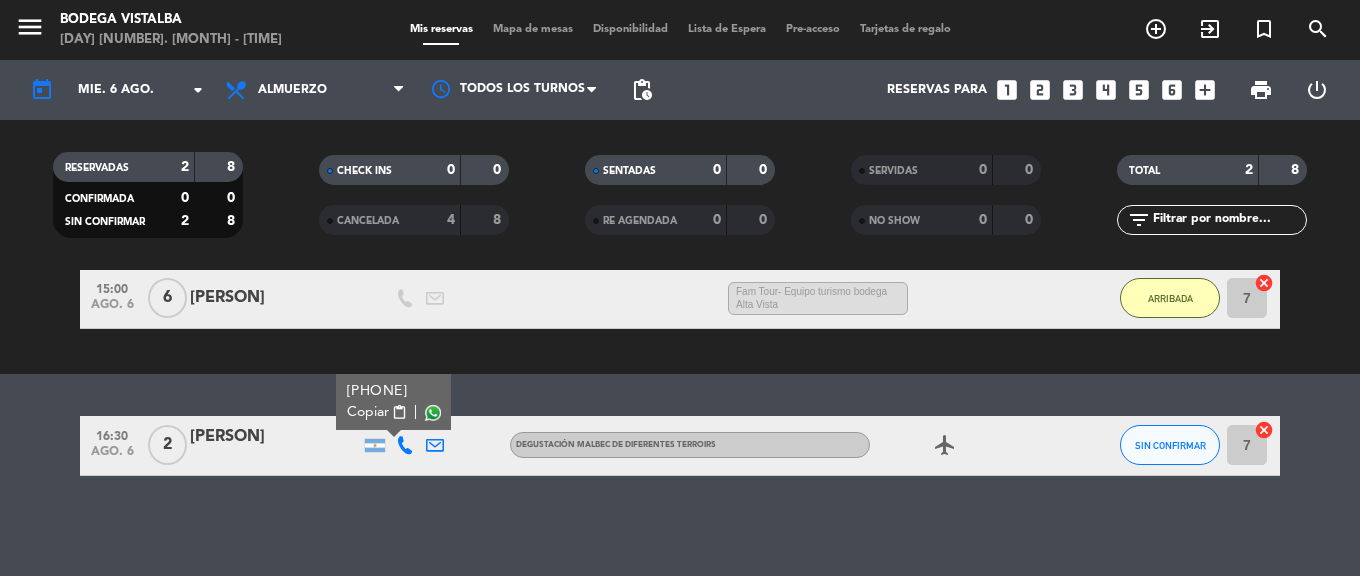 click on "Copiar" at bounding box center (368, 412) 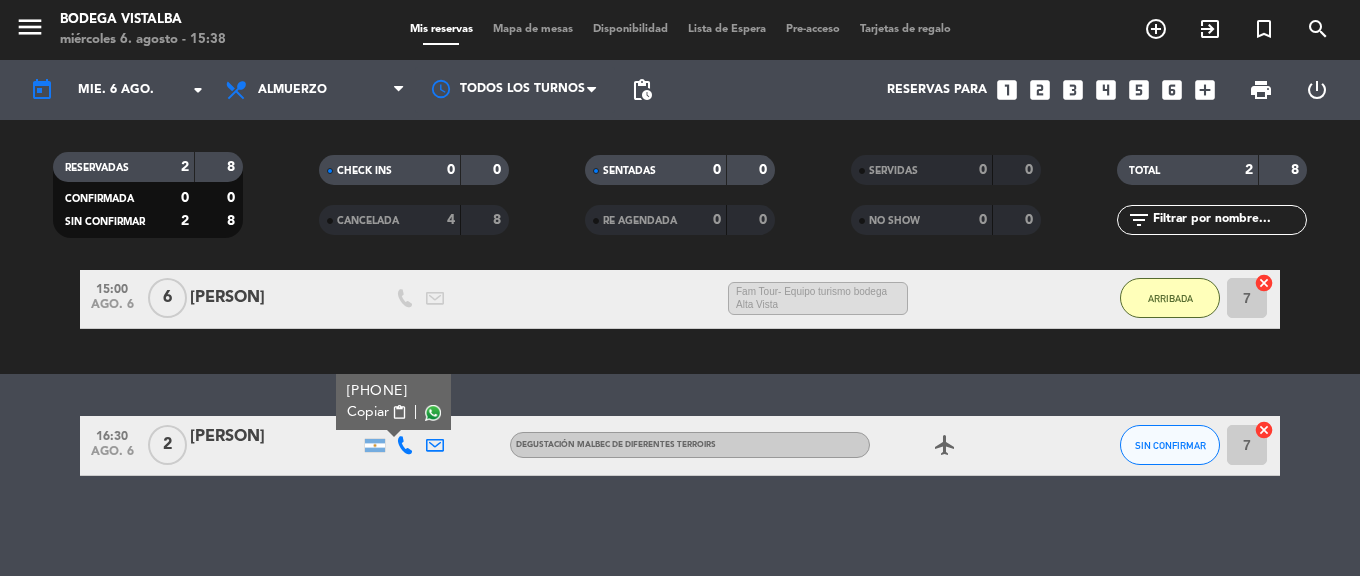 click on "No hay notas para este servicio. Haz clic para agregar una exit_to_app CHECK INS Filtrar por tamaño TODOS looks_one looks_two looks_3 looks_4 looks_5 looks_6 add_box [TIME] ago. 6 6 [PERSON] MIN / [DURATION] H sms Fam Tour- Equipo turismo bodega Alta Vista ARRIVADA 7 cancel [TIME] ago. 6 2 [PERSON] [PHONE] Copiar content_paste | Degustación Malbec de diferentes Terroirs airplanemode_active SIN CONFIRMAR 7 cancel" 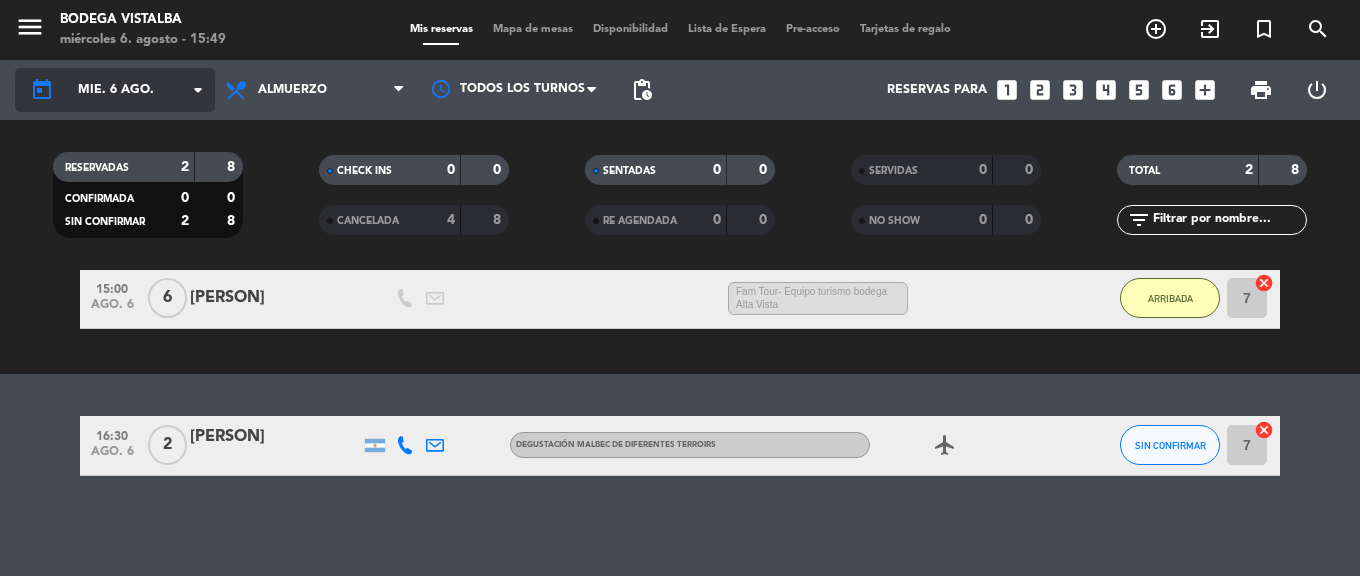 click on "mié. 6 ago." 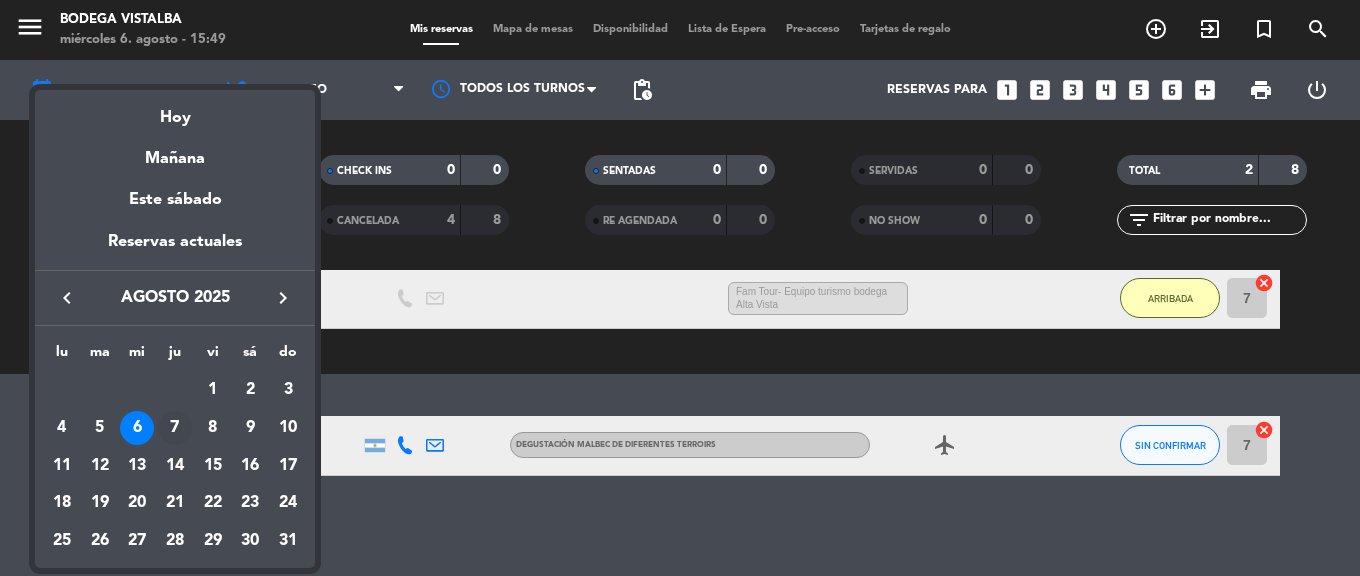 click on "7" at bounding box center [175, 428] 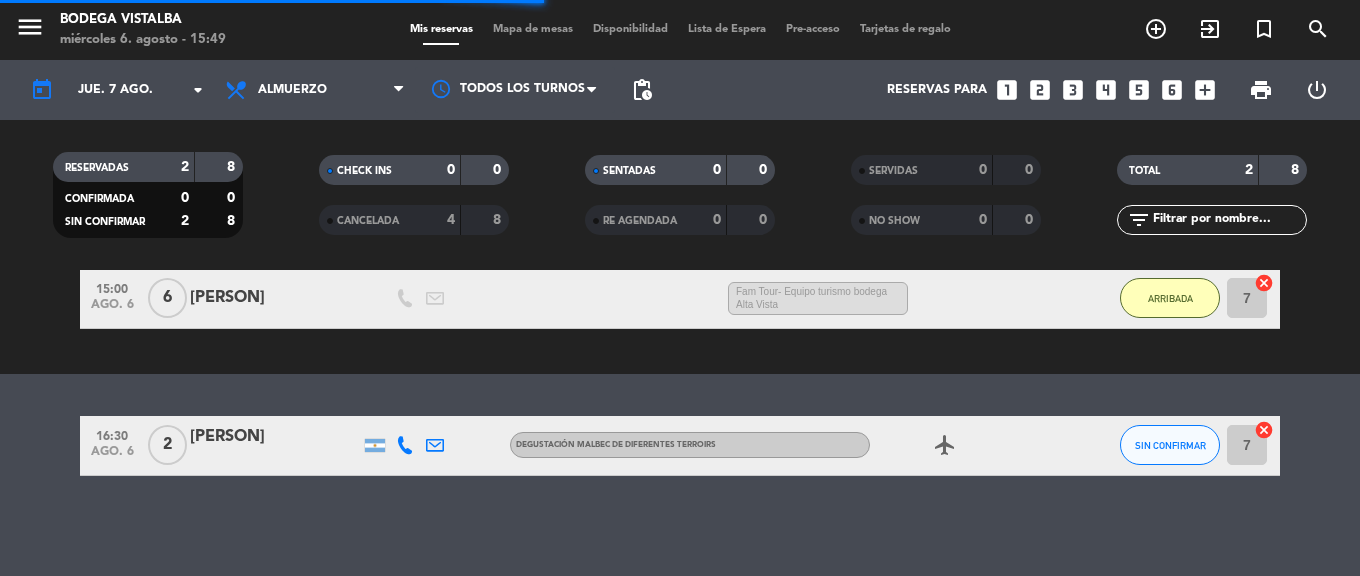scroll, scrollTop: 0, scrollLeft: 0, axis: both 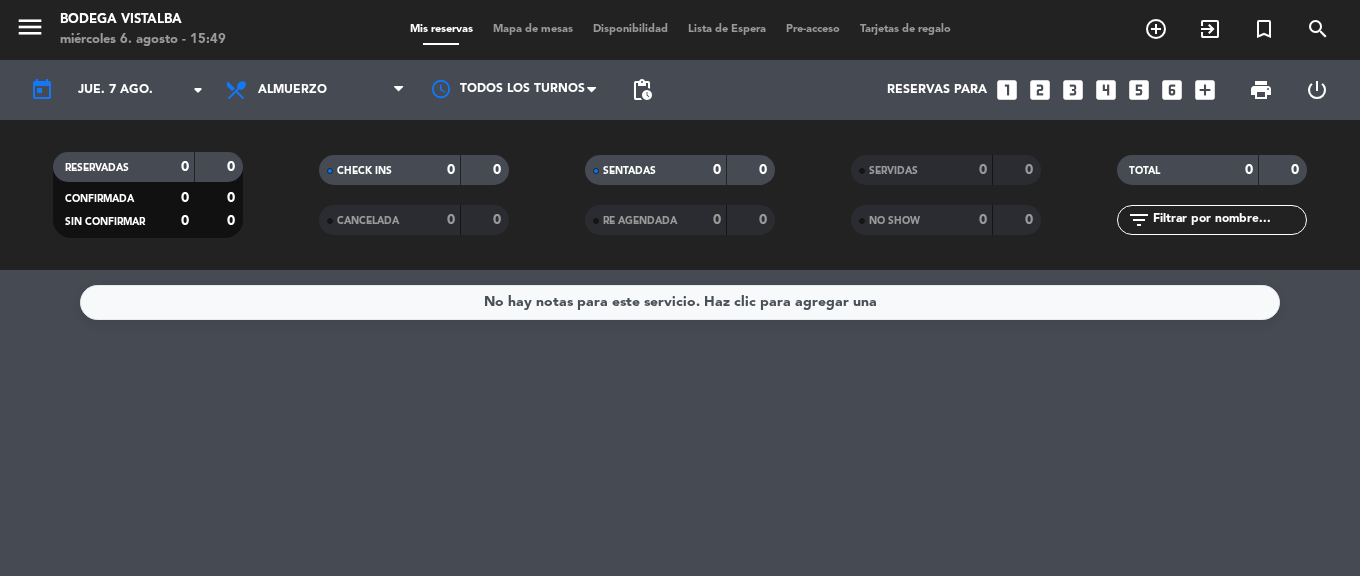 click on "menu BODEGA VISTALBA [DAY] [NUMBER]. [MONTH] - [TIME]" 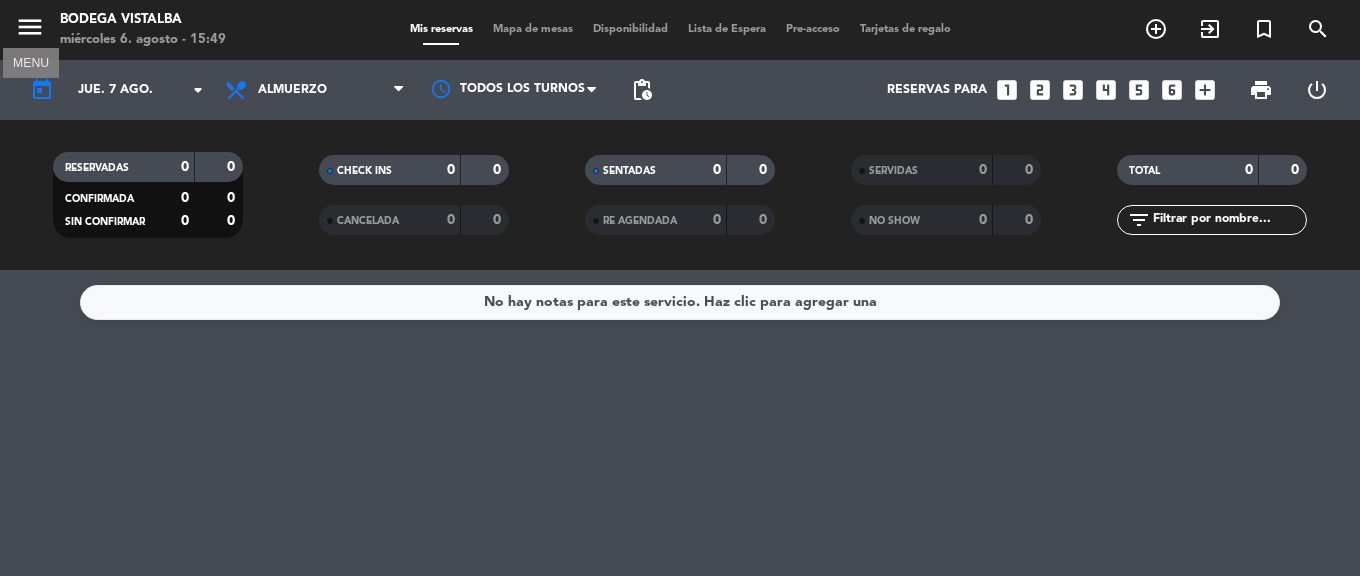 click on "menu" at bounding box center [30, 27] 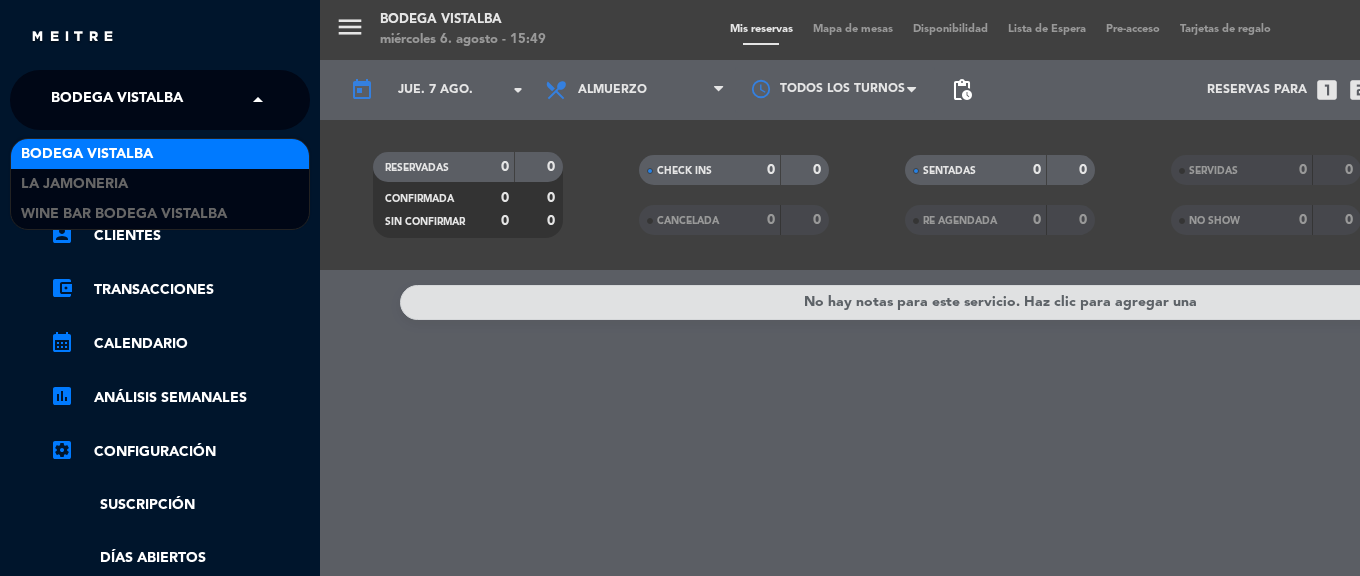 click on "BODEGA VISTALBA" 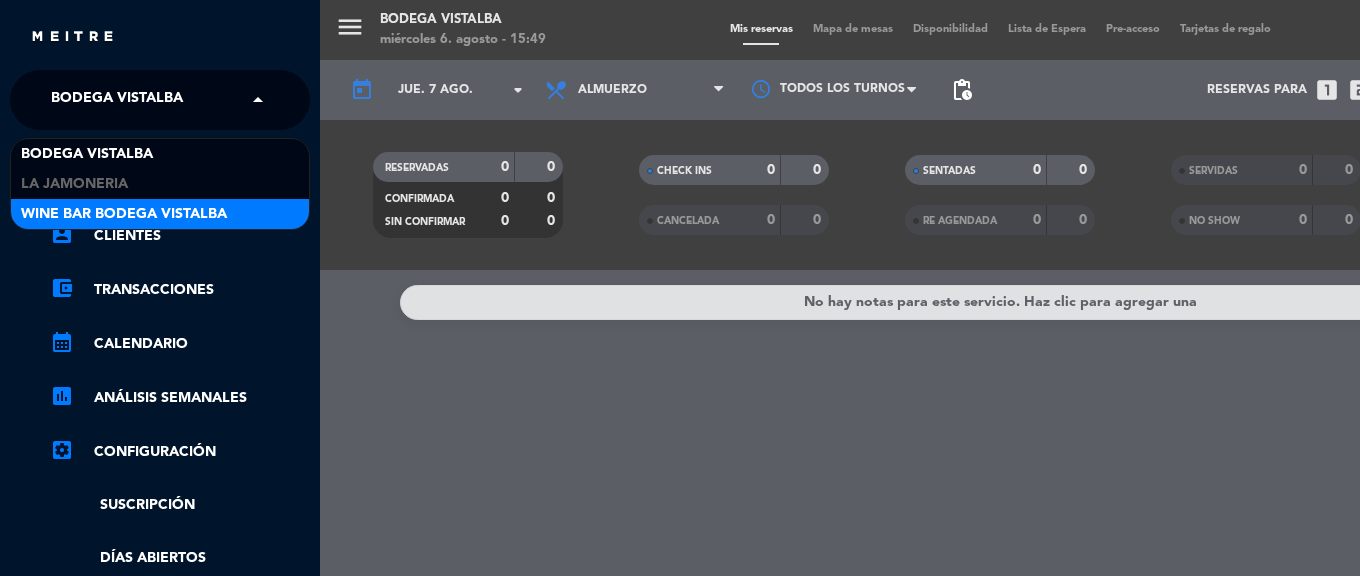 click on "Wine Bar Bodega Vistalba" at bounding box center [124, 214] 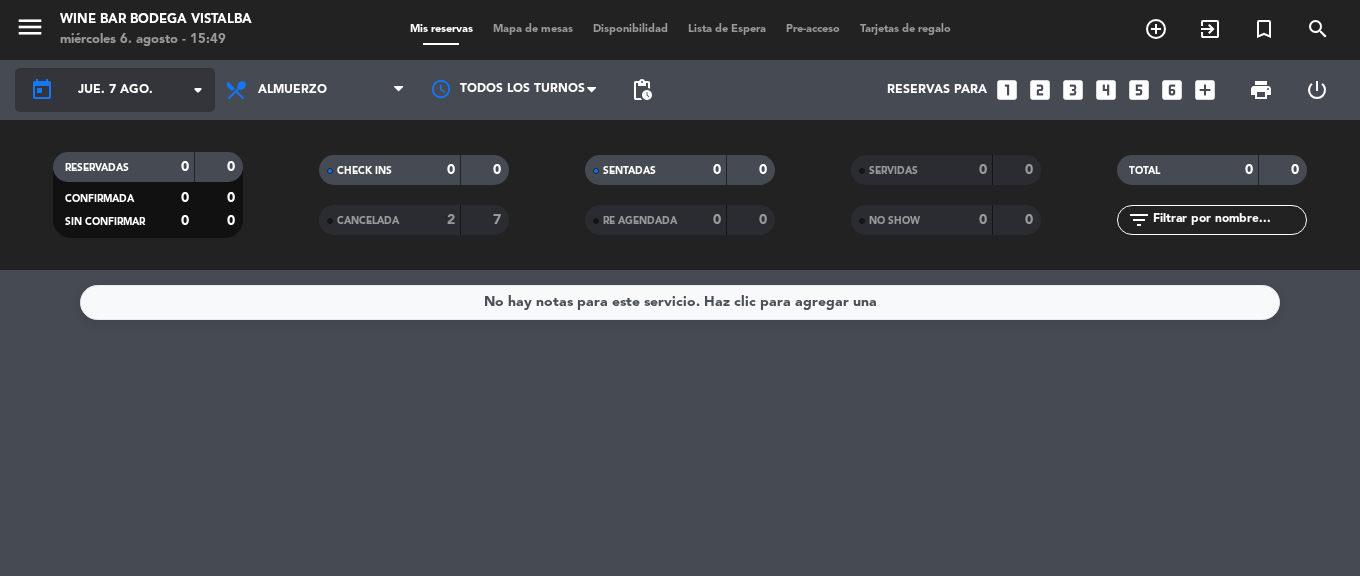 click on "jue. 7 ago." 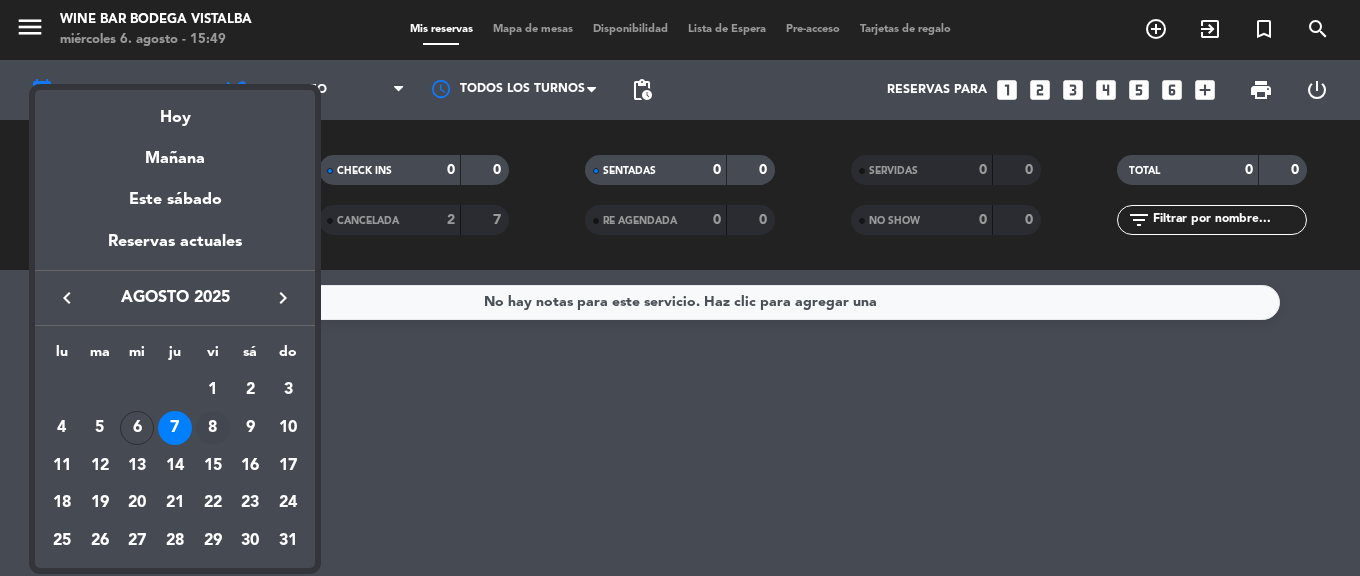 click on "8" at bounding box center (213, 428) 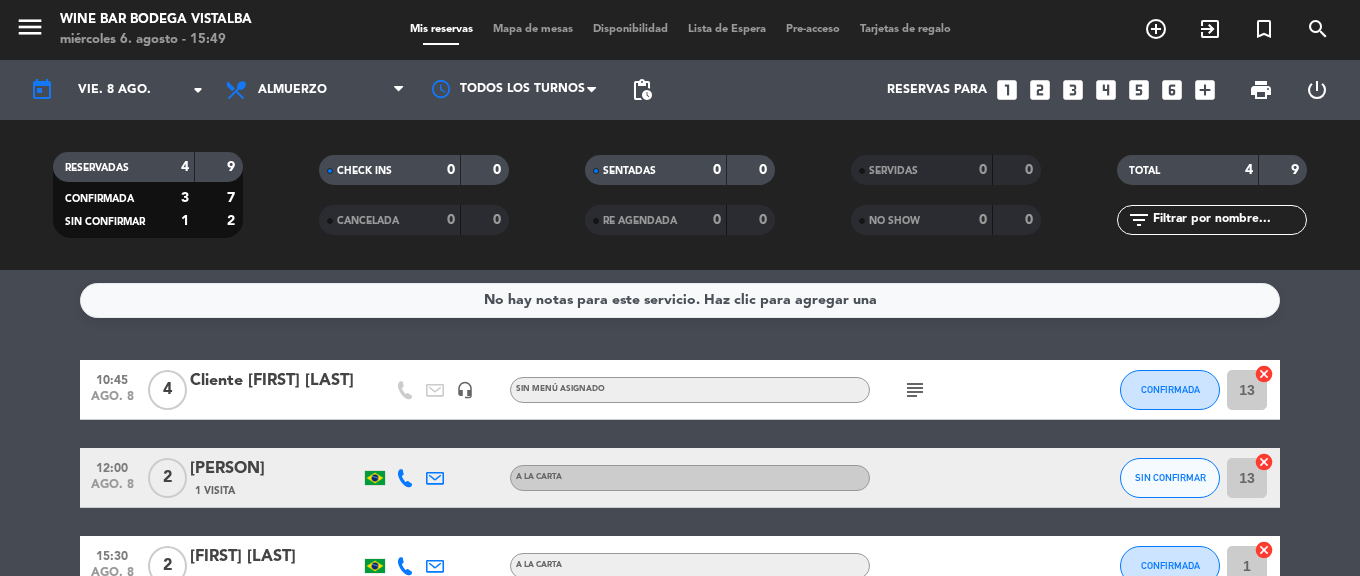scroll, scrollTop: 0, scrollLeft: 0, axis: both 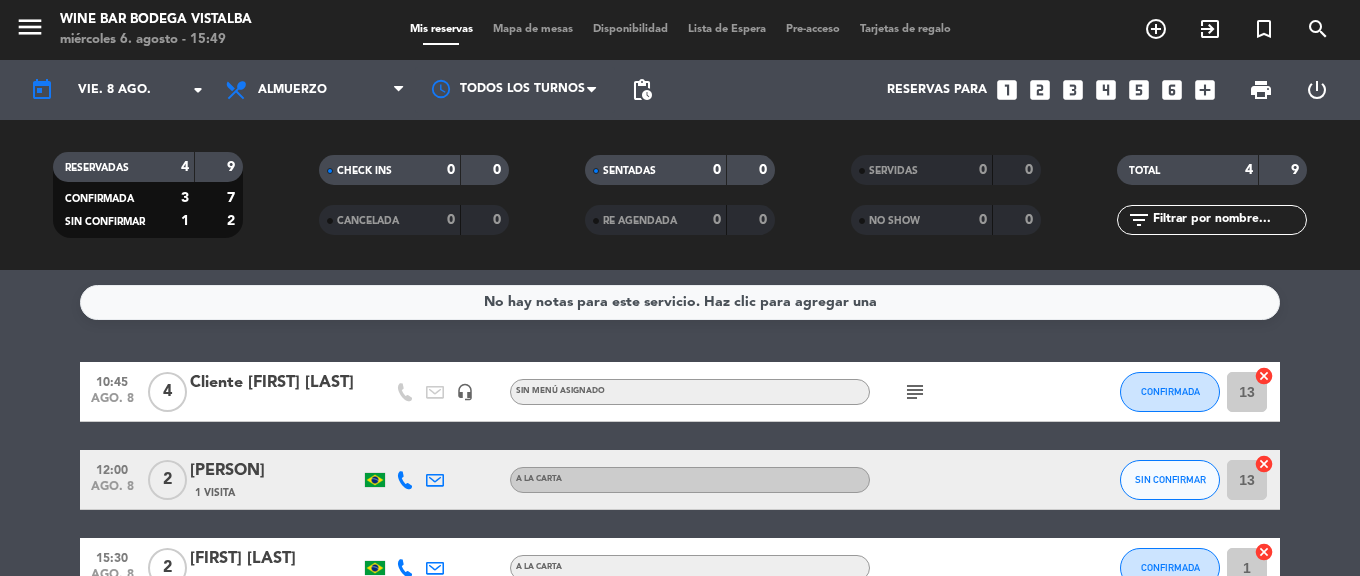 click on "subject" 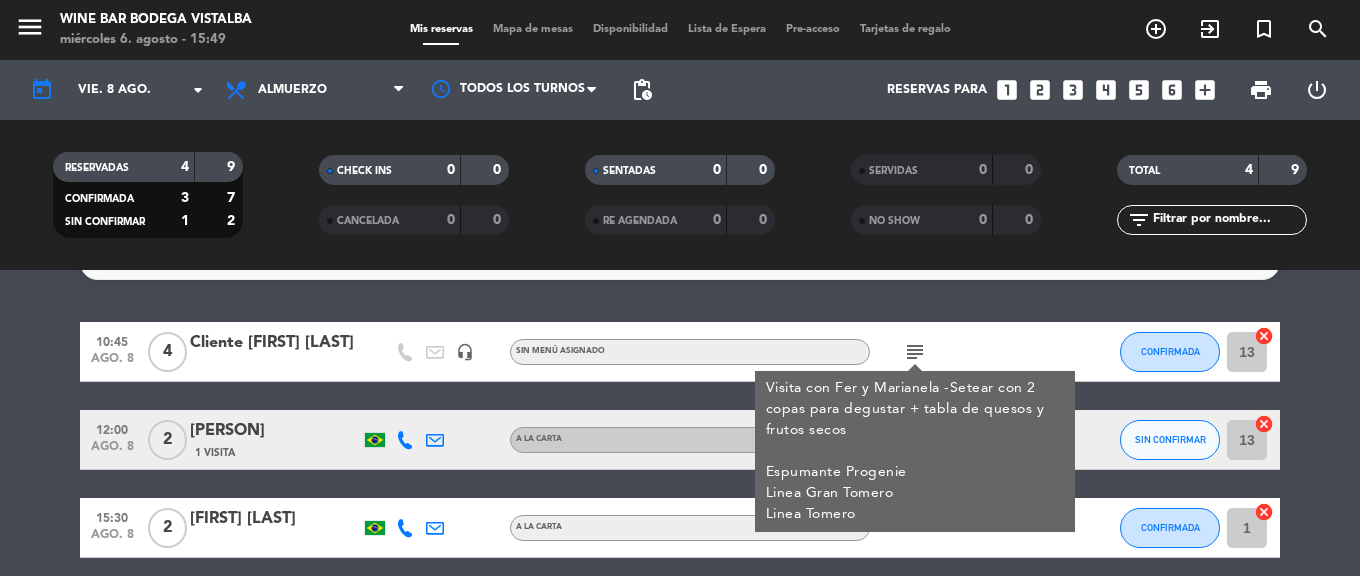 scroll, scrollTop: 100, scrollLeft: 0, axis: vertical 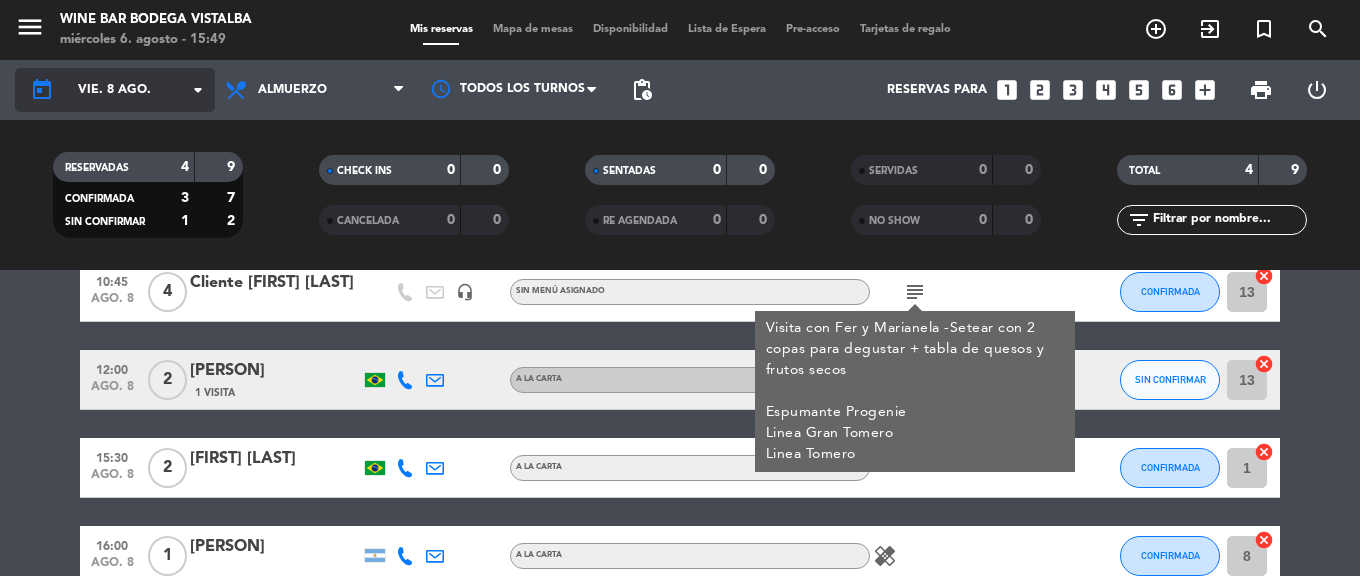 click on "vie. 8 ago." 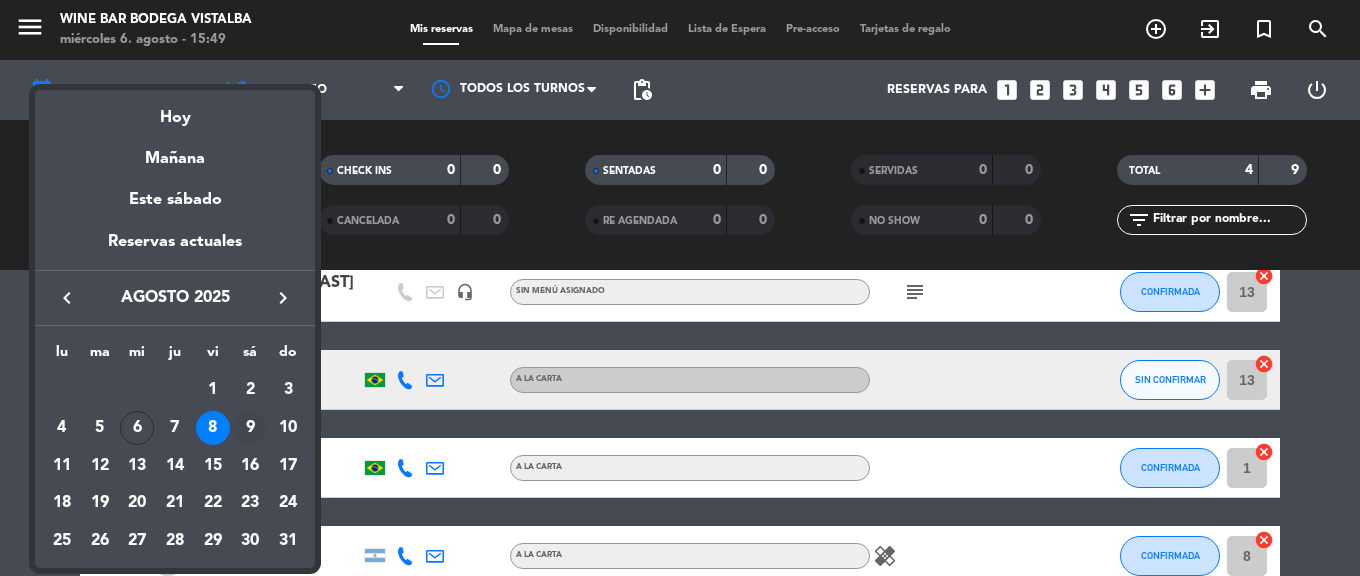 click on "9" at bounding box center [250, 428] 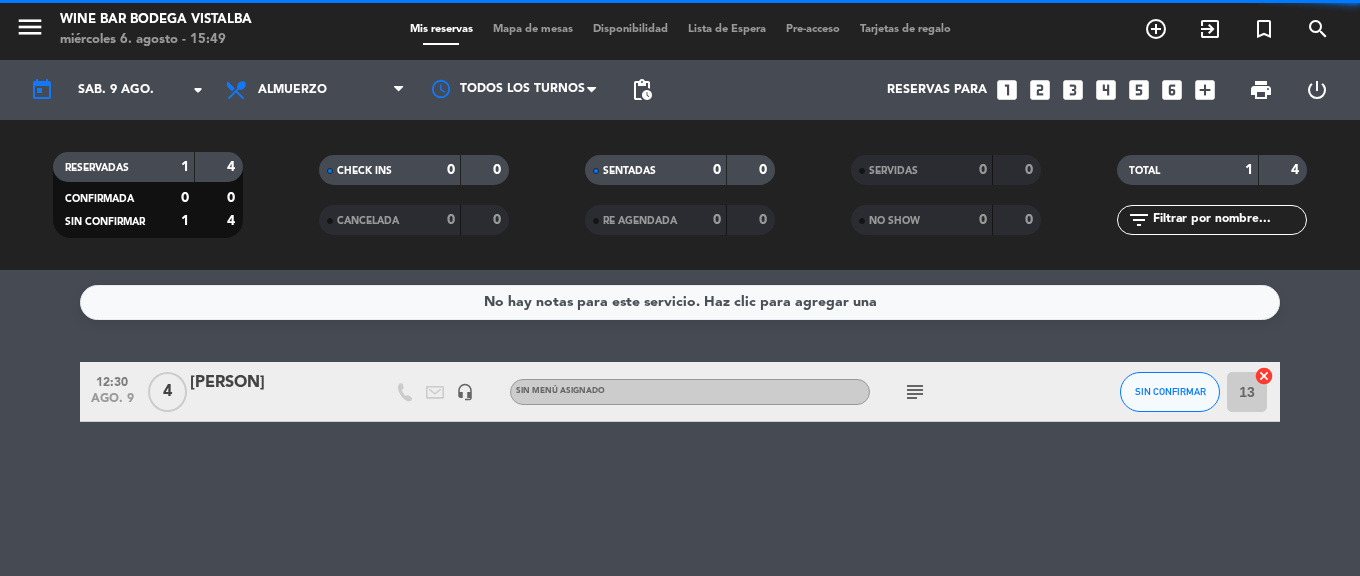 scroll, scrollTop: 0, scrollLeft: 0, axis: both 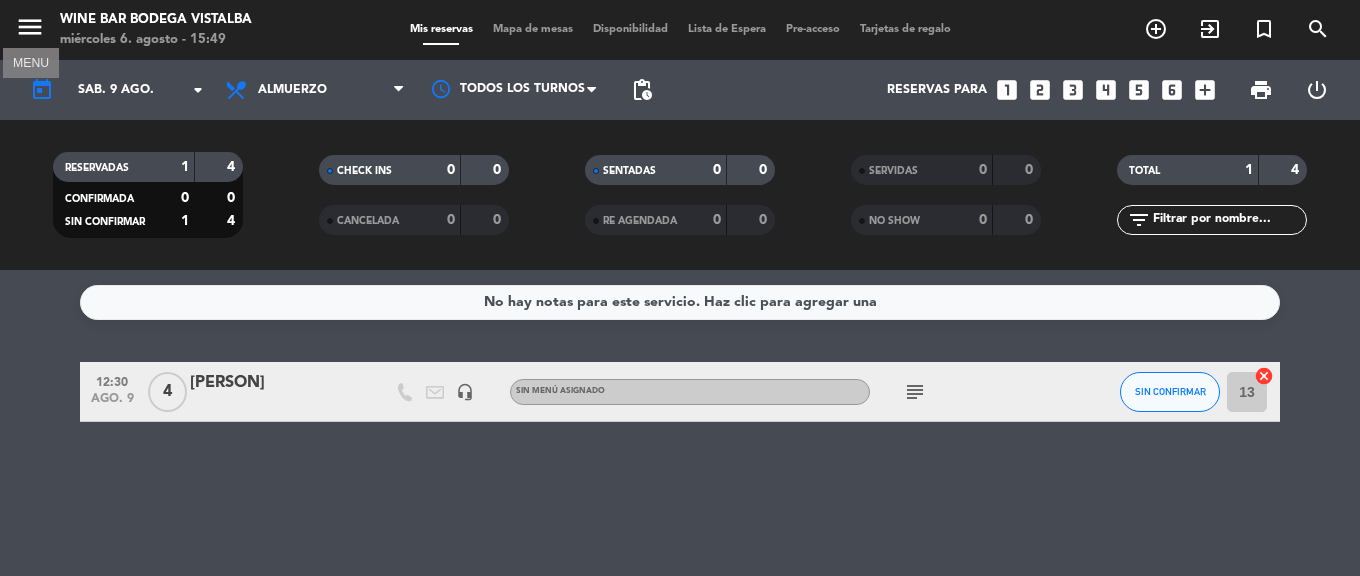 click on "menu" at bounding box center [30, 27] 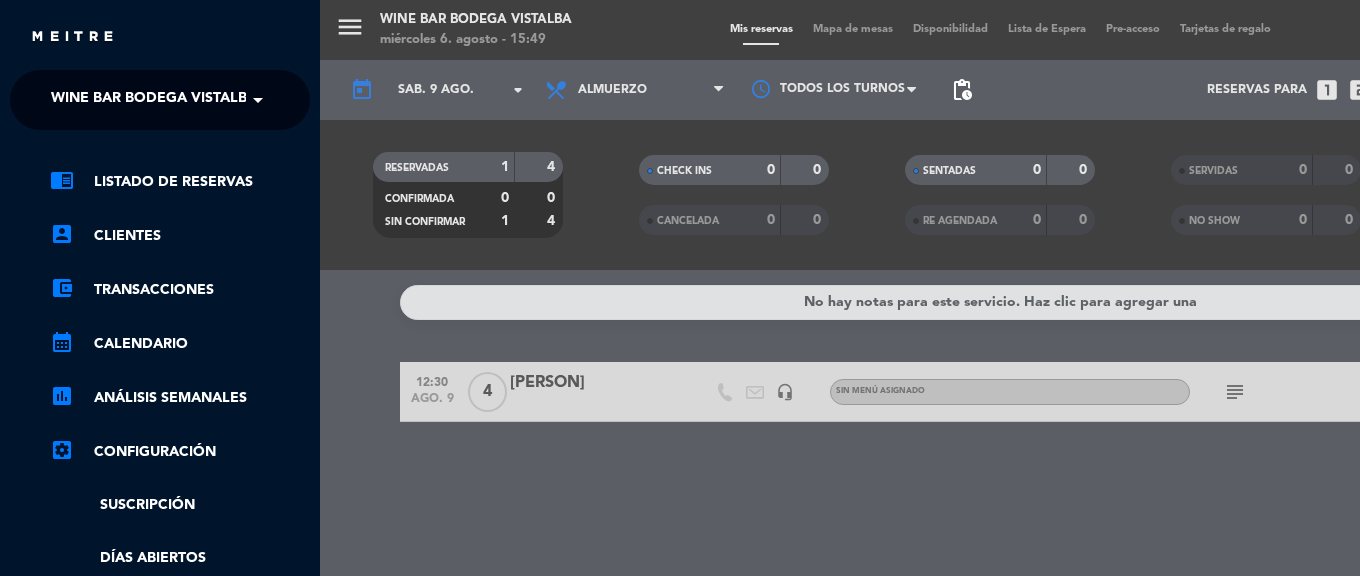 click on "Wine Bar Bodega Vistalba" 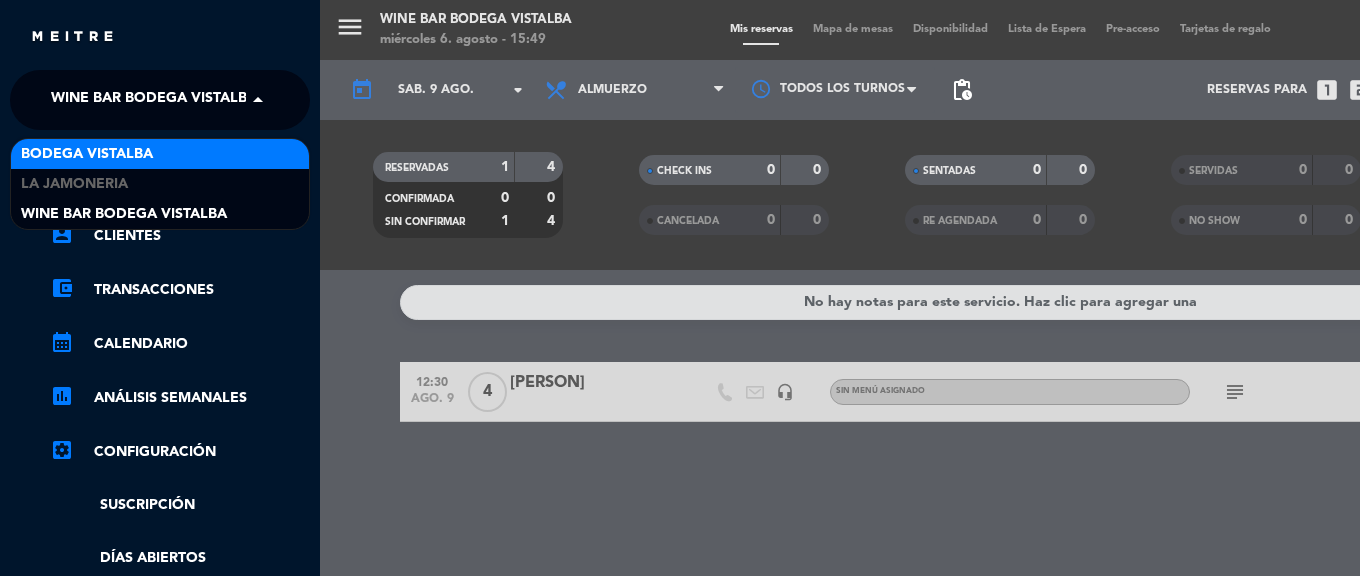 click on "BODEGA VISTALBA" at bounding box center (87, 154) 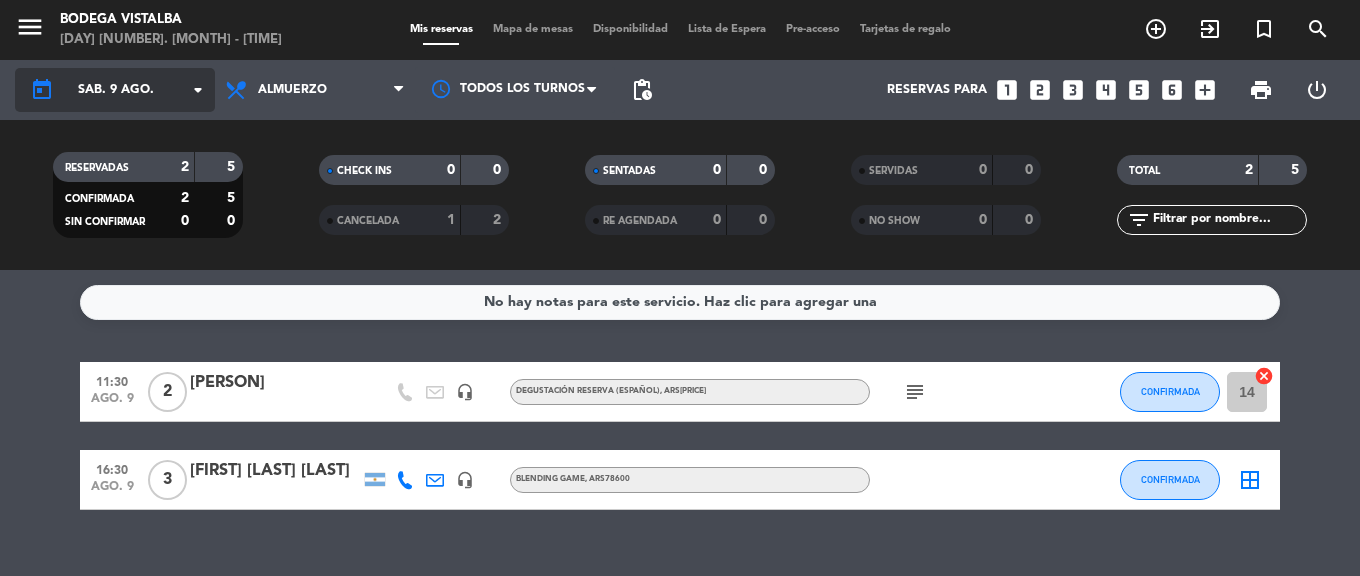 click on "sáb. 9 ago." 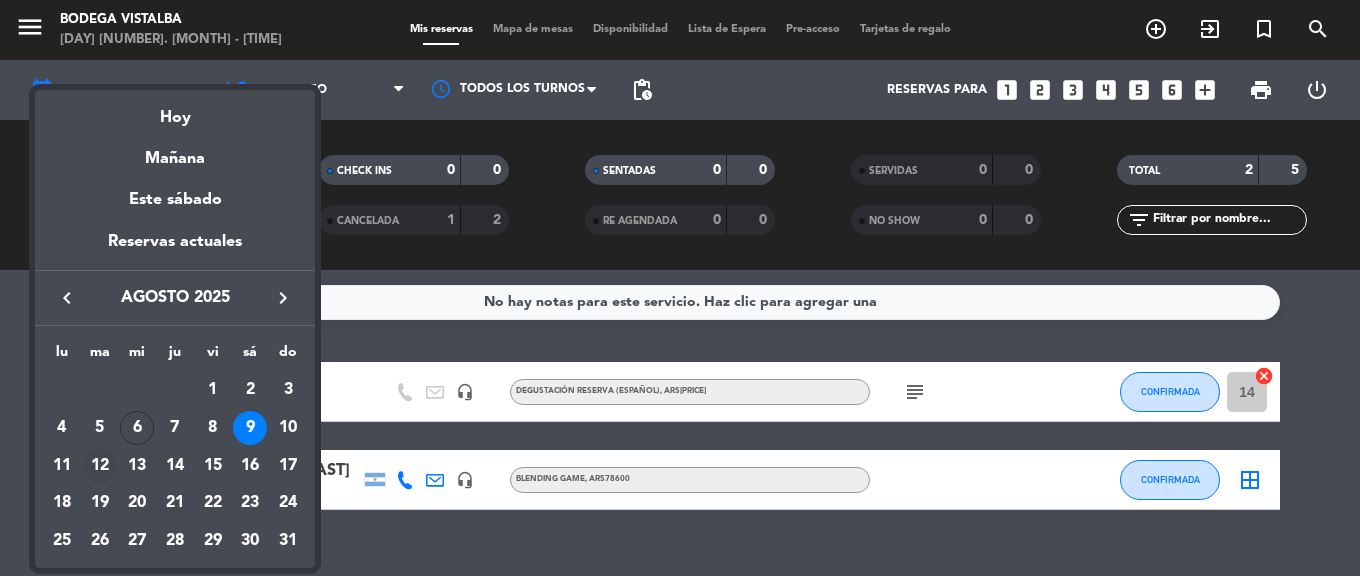 click on "12" at bounding box center [100, 466] 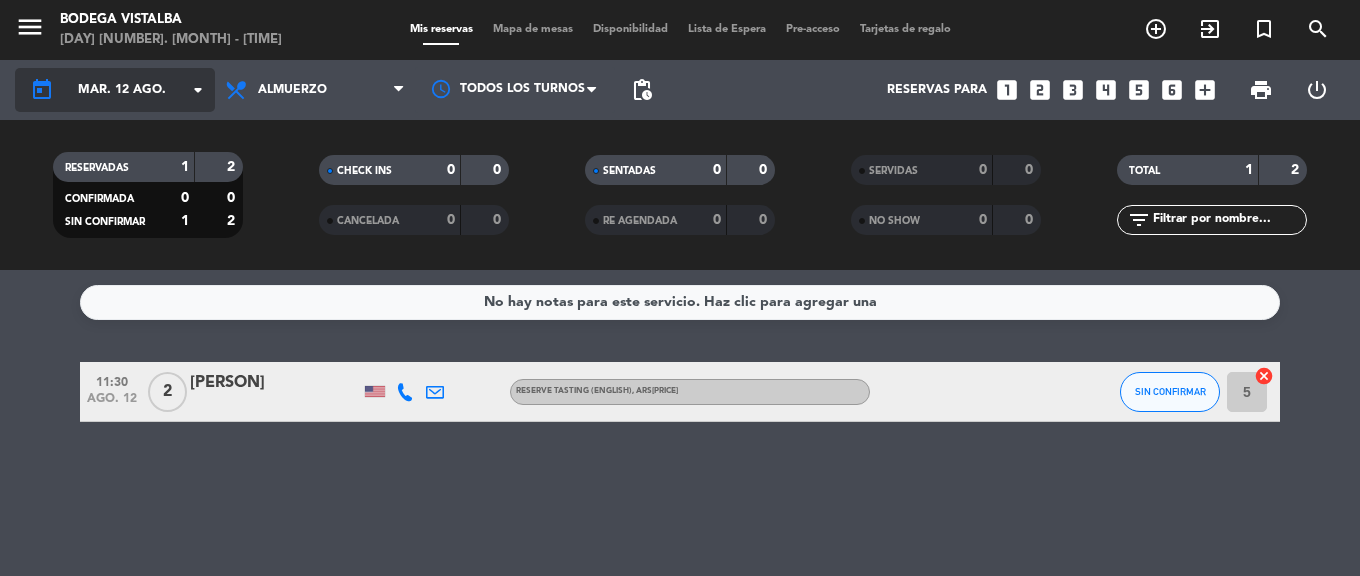 click on "mar. 12 ago." 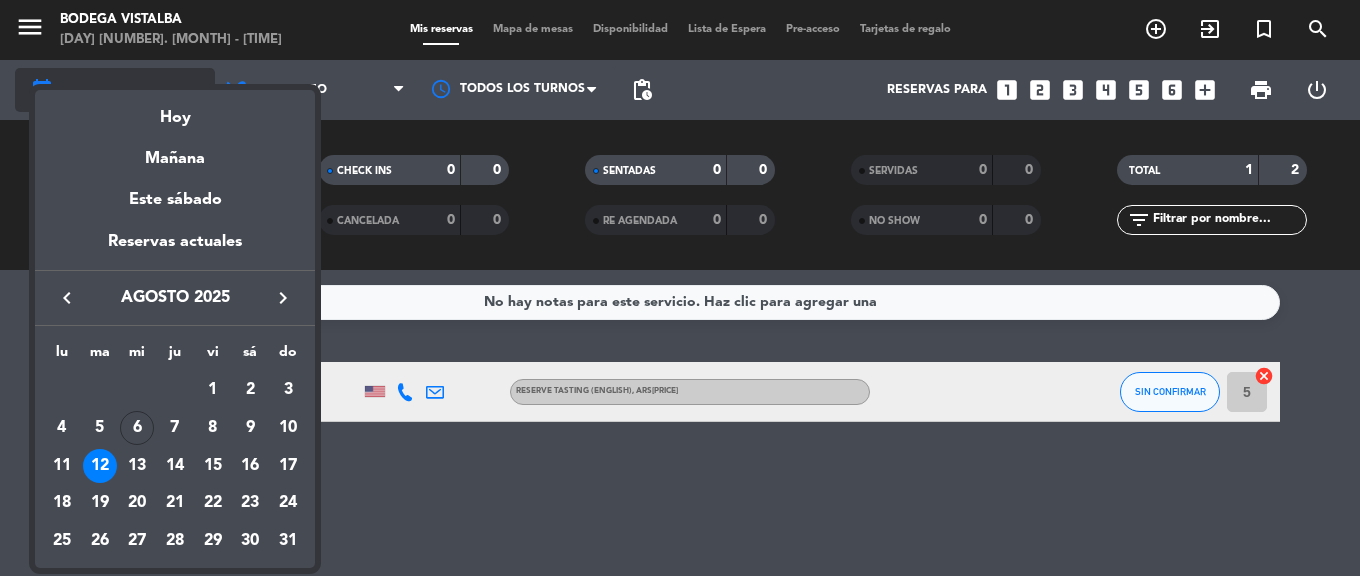 click on "Hoy" at bounding box center (175, 110) 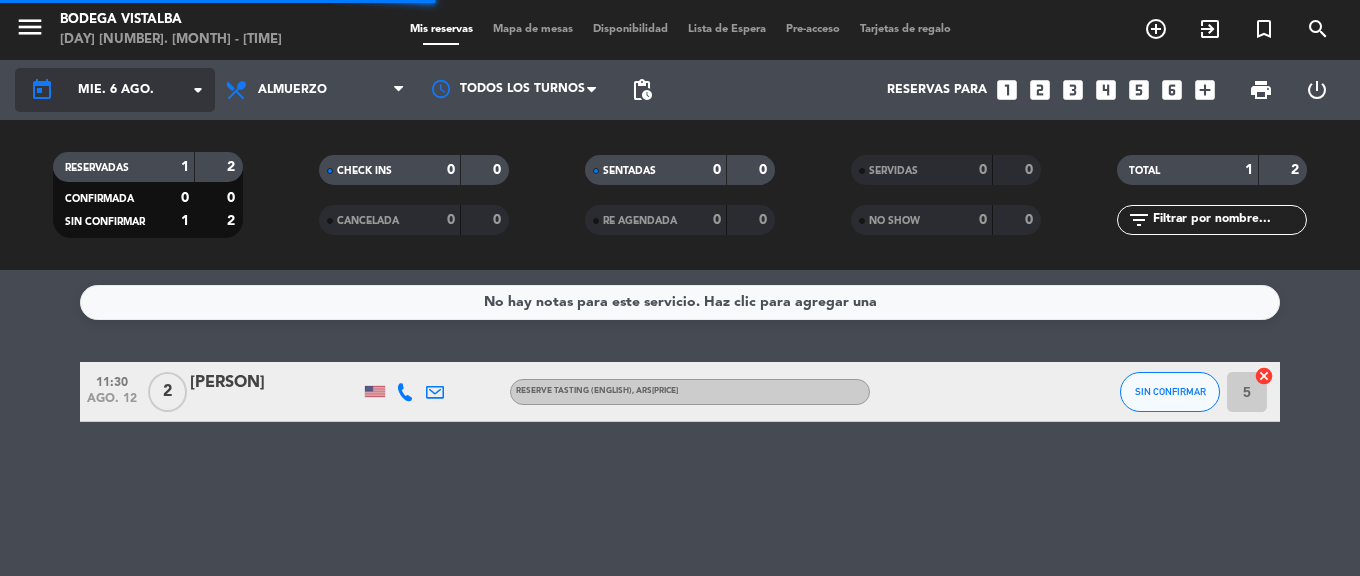 click on "mié. 6 ago." 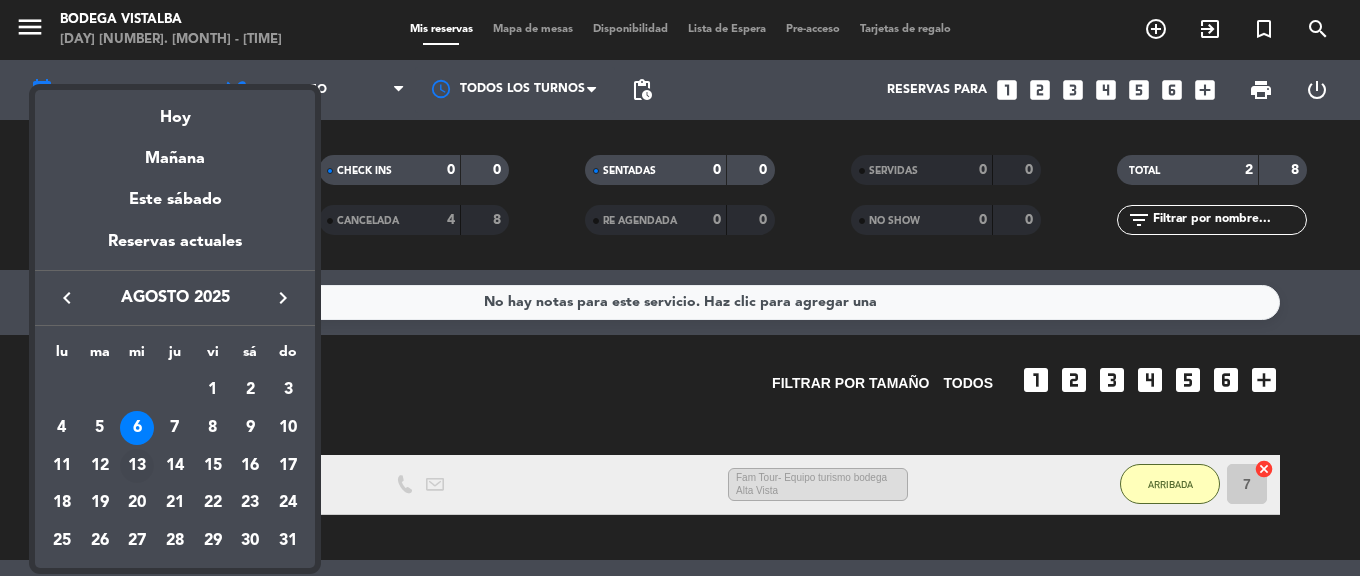 click on "13" at bounding box center [137, 466] 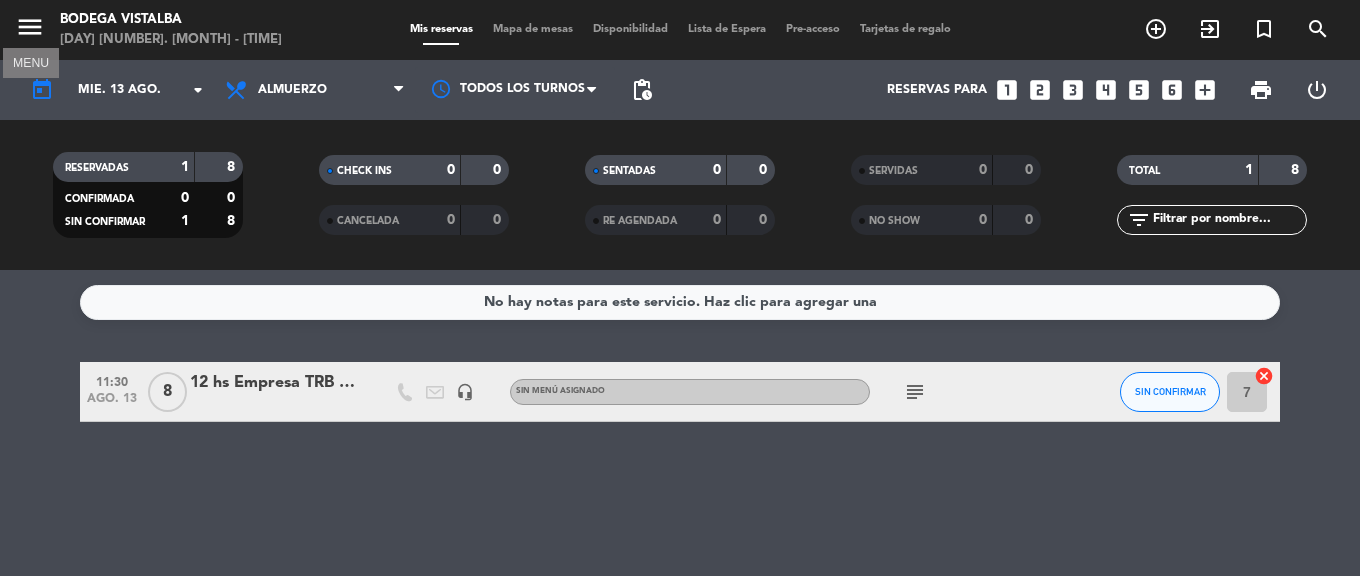click on "menu" at bounding box center (30, 27) 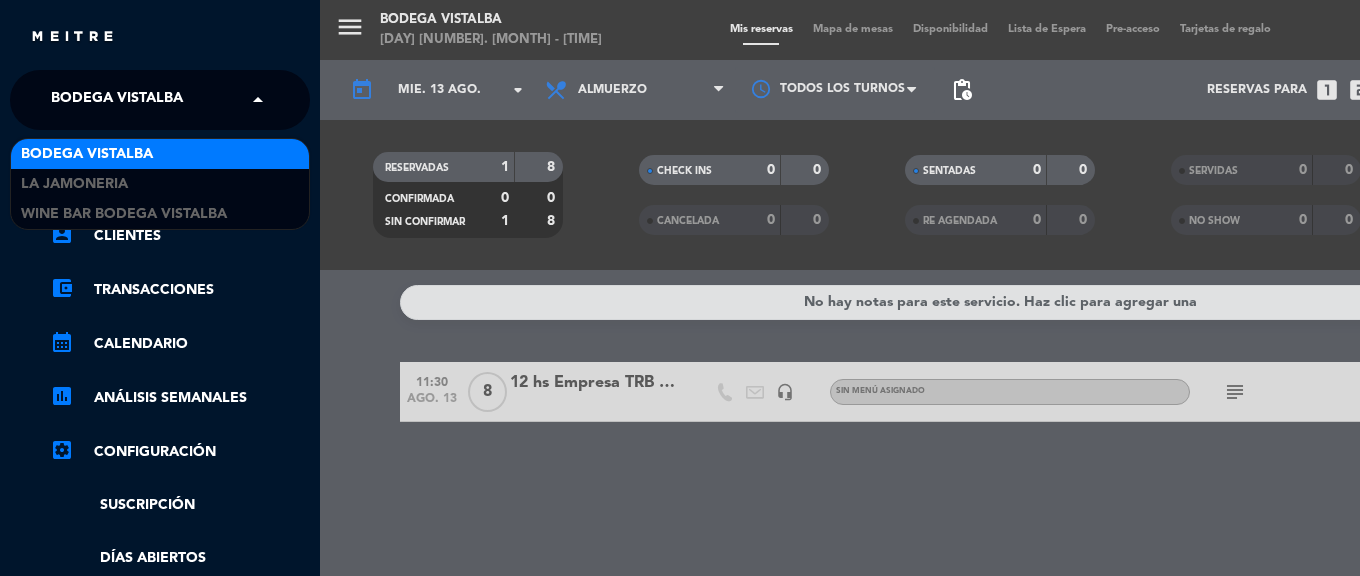 click on "BODEGA VISTALBA" 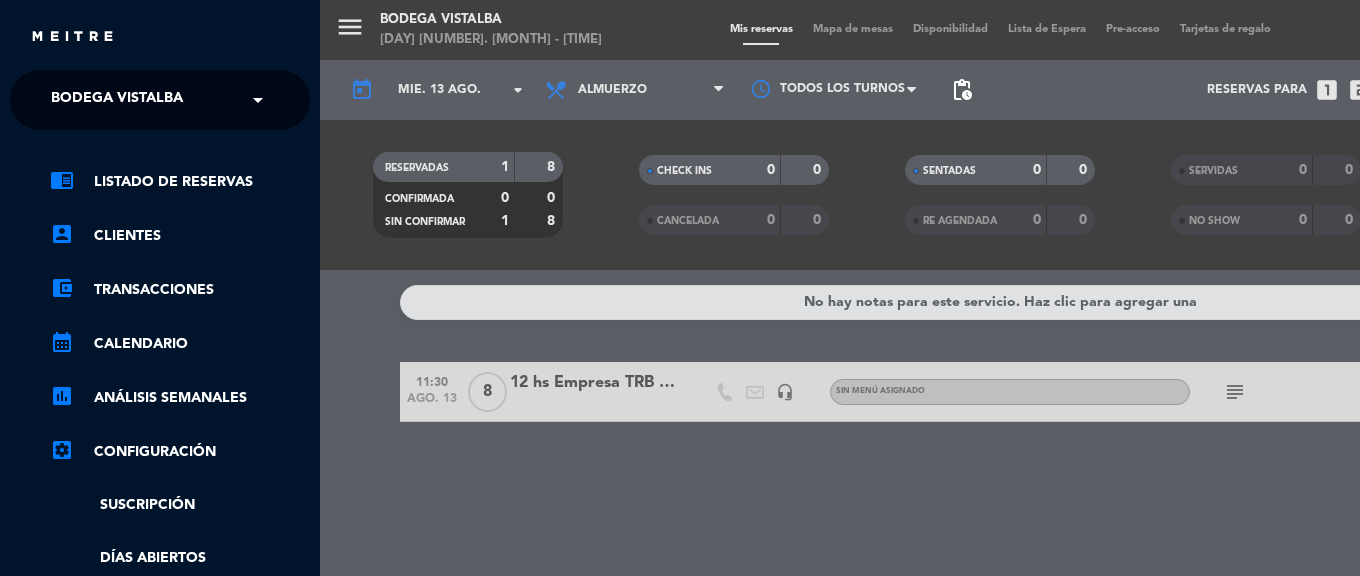 click on "menu BODEGA VISTALBA [DAY] [NUMBER]. [MONTH] - [TIME] Mis reservas Mapa de mesas Disponibilidad Lista de Espera Pre-acceso Tarjetas de regalo add_circle_outline exit_to_app turned_in_not search today mié. 13 ago. arrow_drop_down Todos los servicios Almuerzo Almuerzo Todos los servicios Almuerzo Todos los turnos pending_actions Reservas para looks_one looks_two looks_3 looks_4 looks_5 looks_6 add_box print power_settings_new RESERVADAS 1 8 CONFIRMADA 0 0 SIN CONFIRMAR 1 8 CHECK INS 0 0 CANCELADA 0 0 SENTADAS 0 0 RE AGENDADA 0 0 SERVIDAS 0 0 NO SHOW 0 0 TOTAL 1 8 filter_list No hay notas para este servicio. Haz clic para agregar una [TIME] ago. 12 Empresa TRB PHARMA headset_mic Sin menú asignado subject SIN CONFIRMAR 7 cancel" at bounding box center [1000, 288] 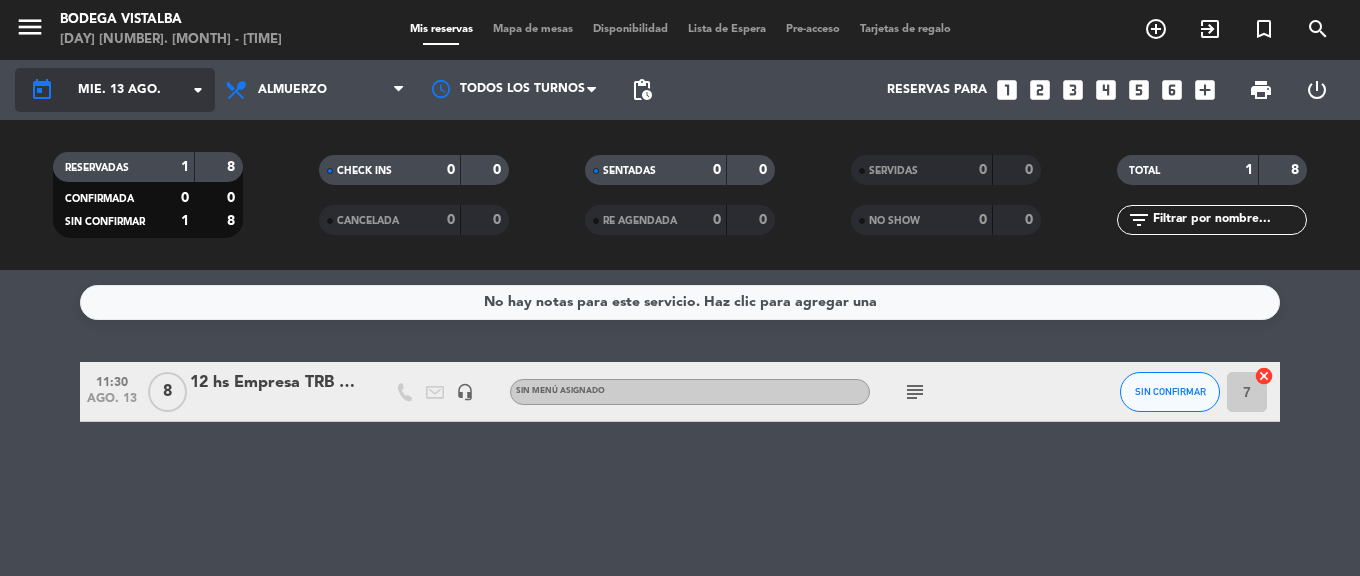 click on "mié. 13 ago." 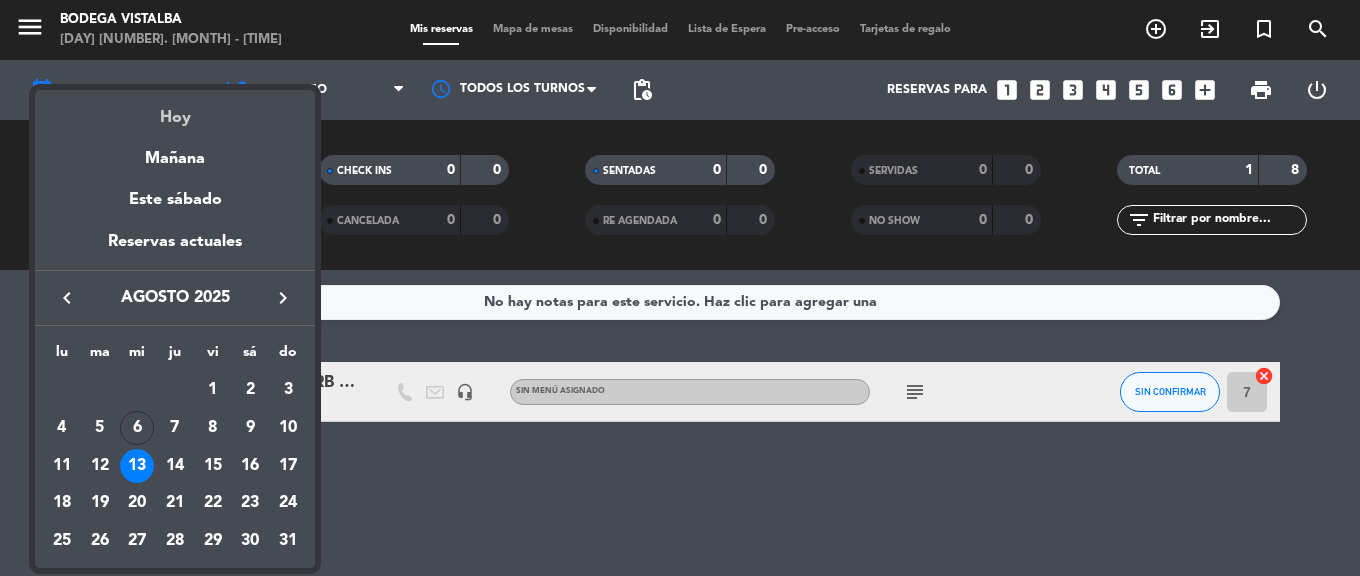 click on "Hoy" at bounding box center (175, 110) 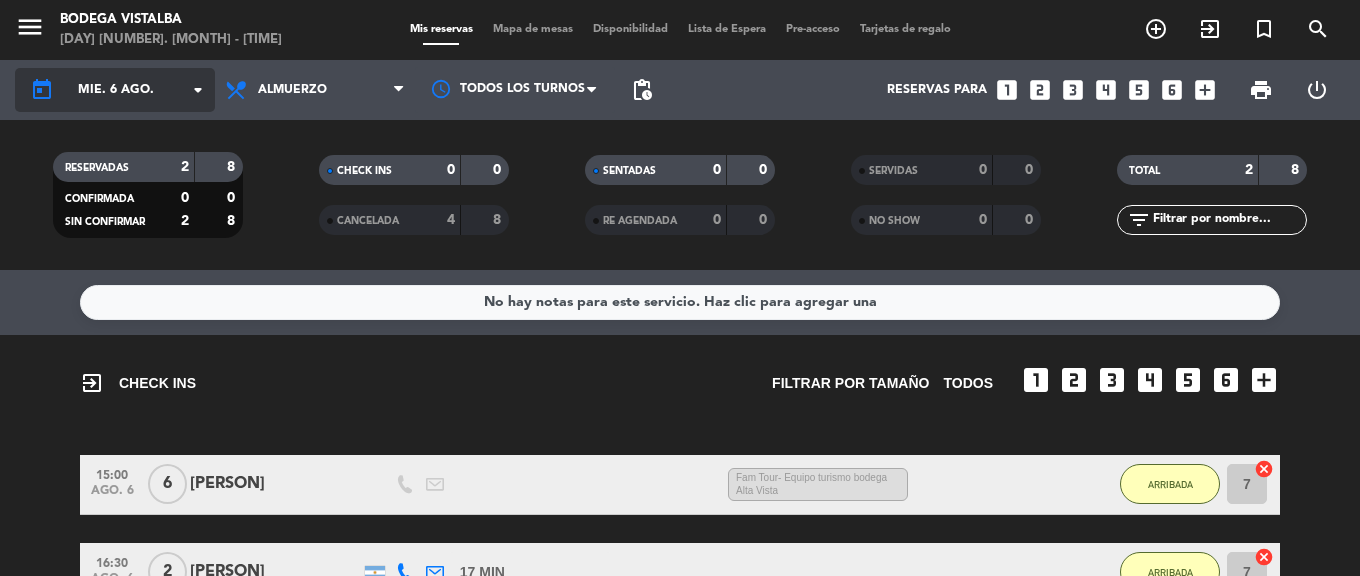 click on "mié. 6 ago." 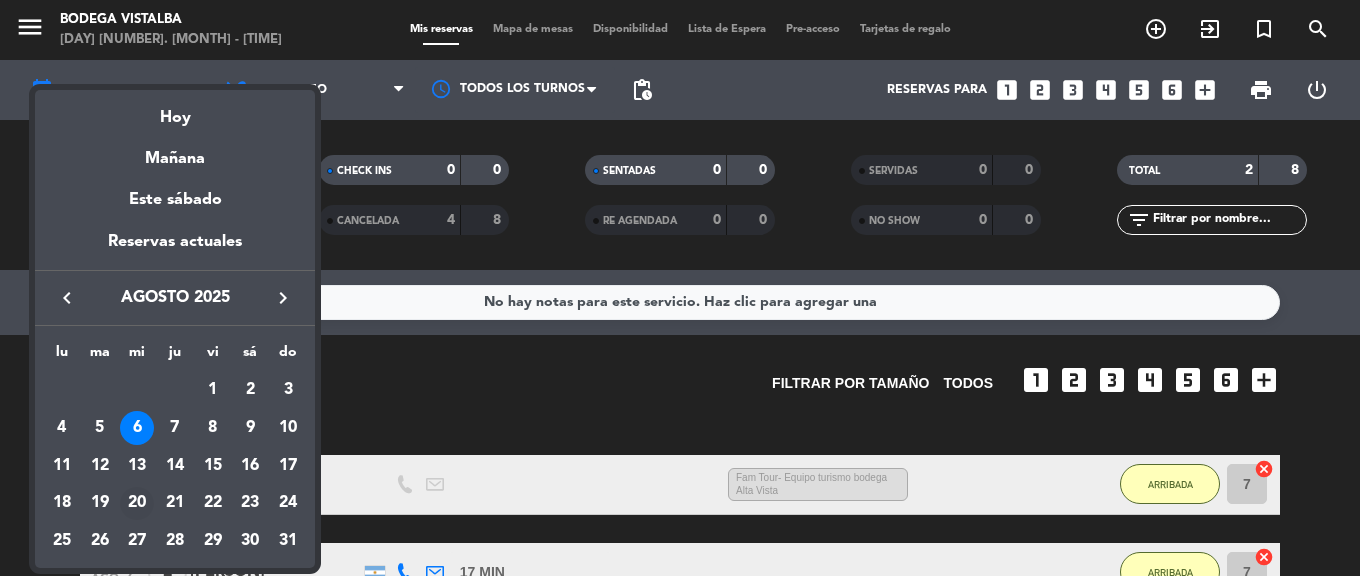 click on "20" at bounding box center [137, 504] 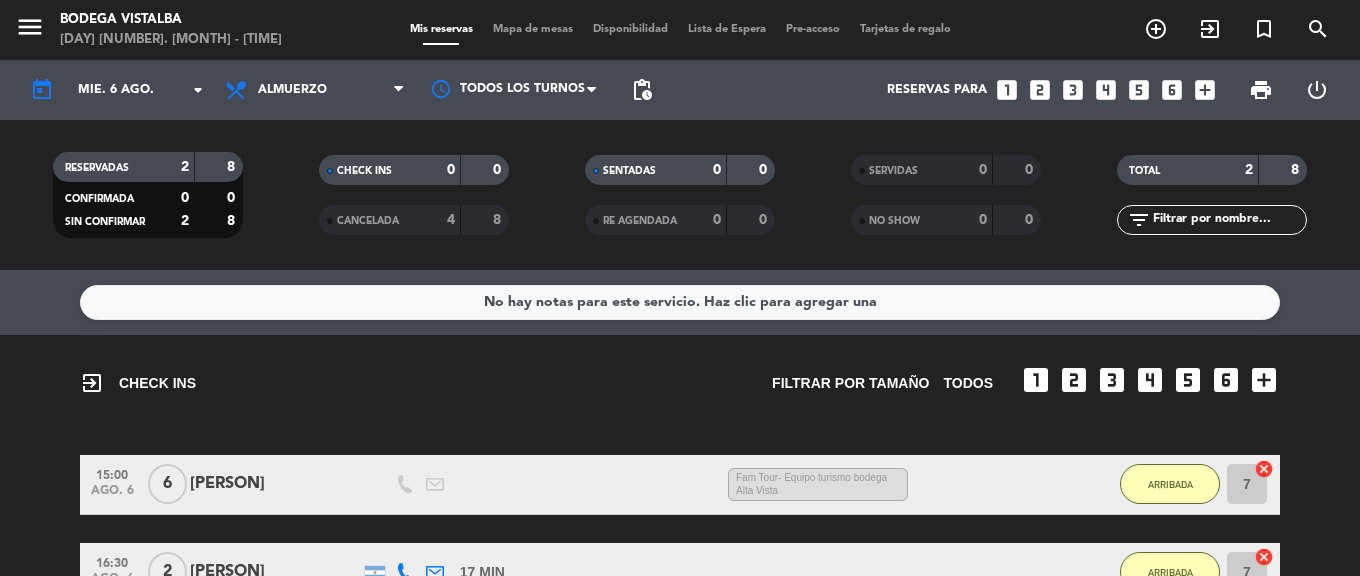 type on "mié. 20 ago." 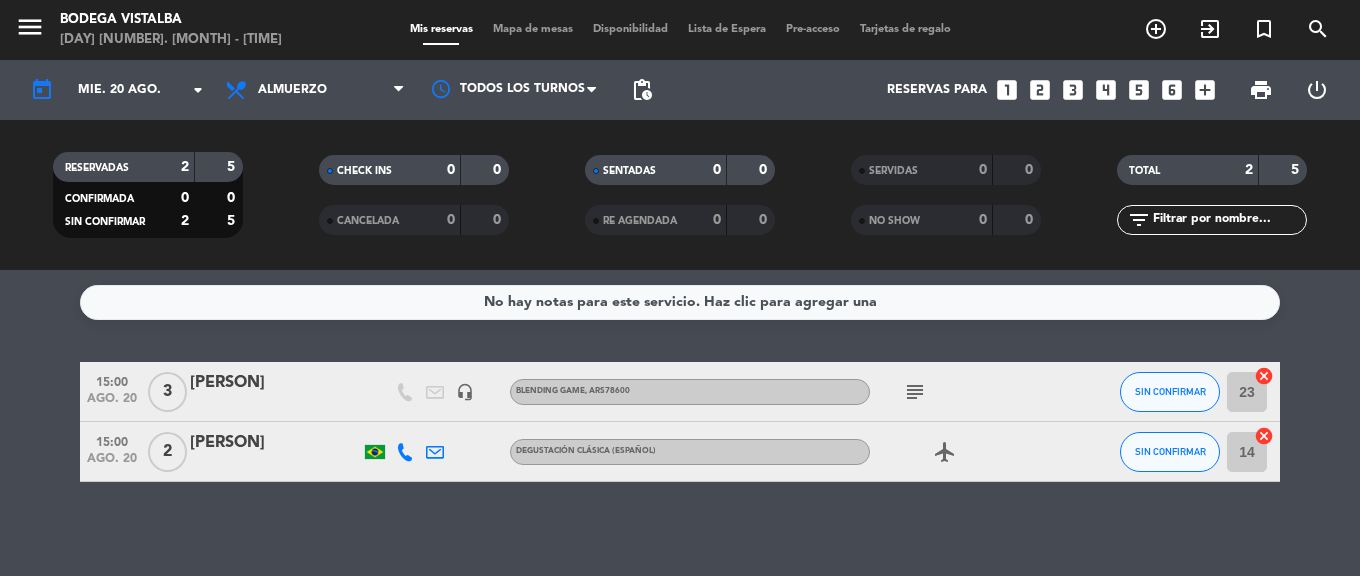 click on "subject" 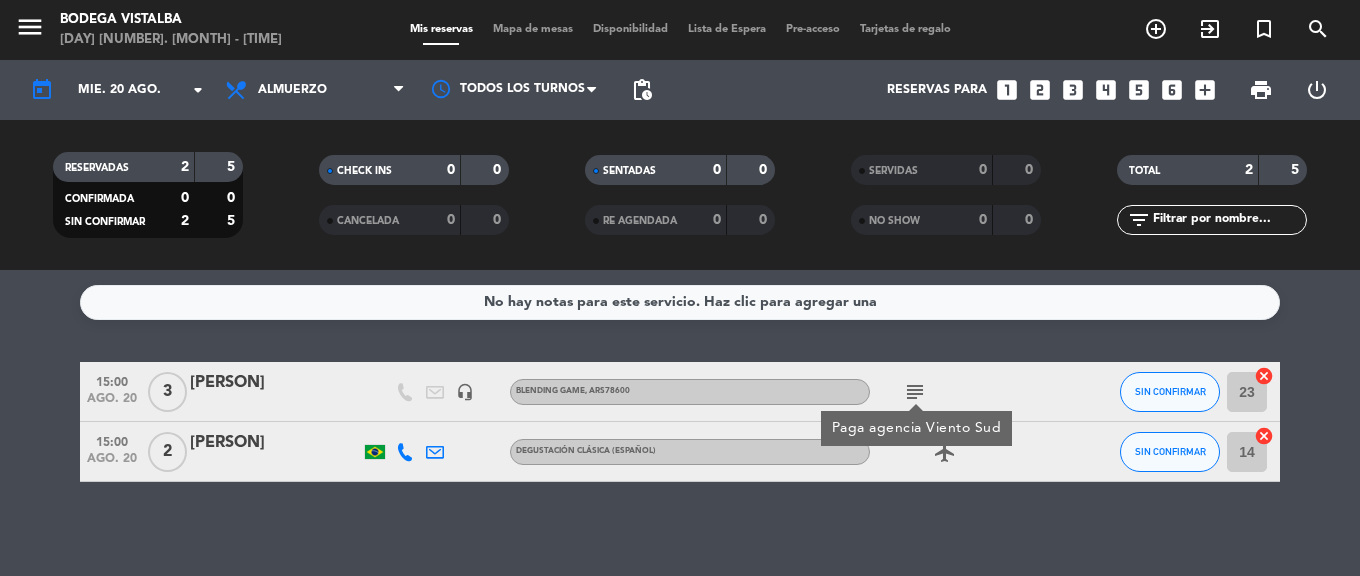 click 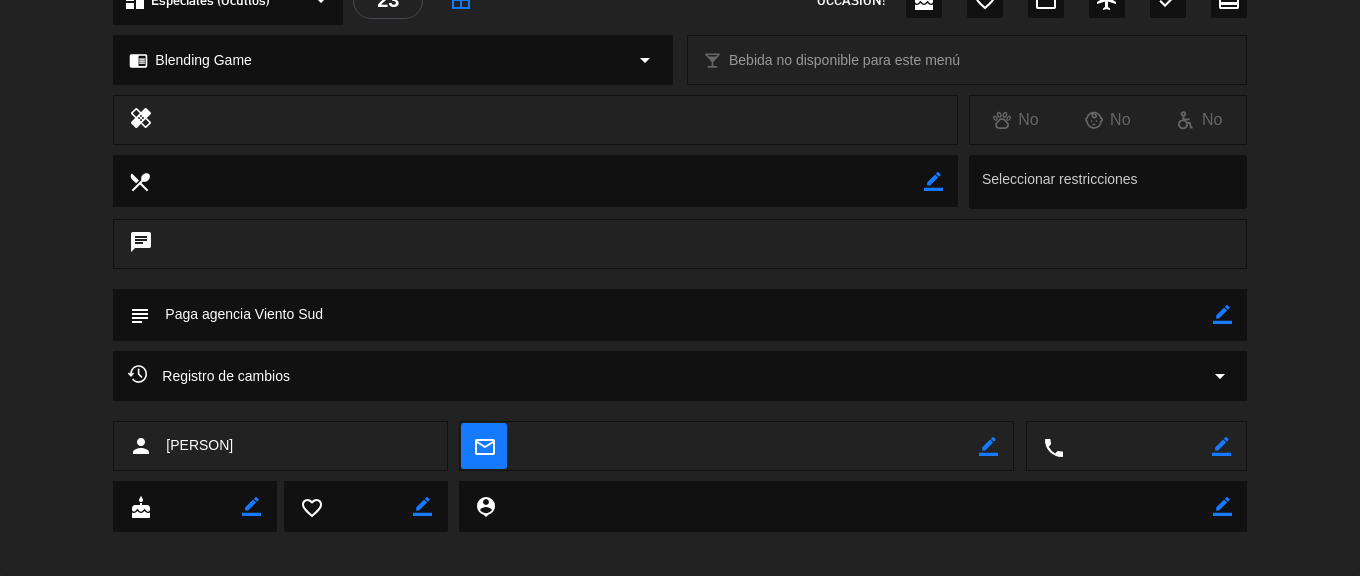 scroll, scrollTop: 281, scrollLeft: 0, axis: vertical 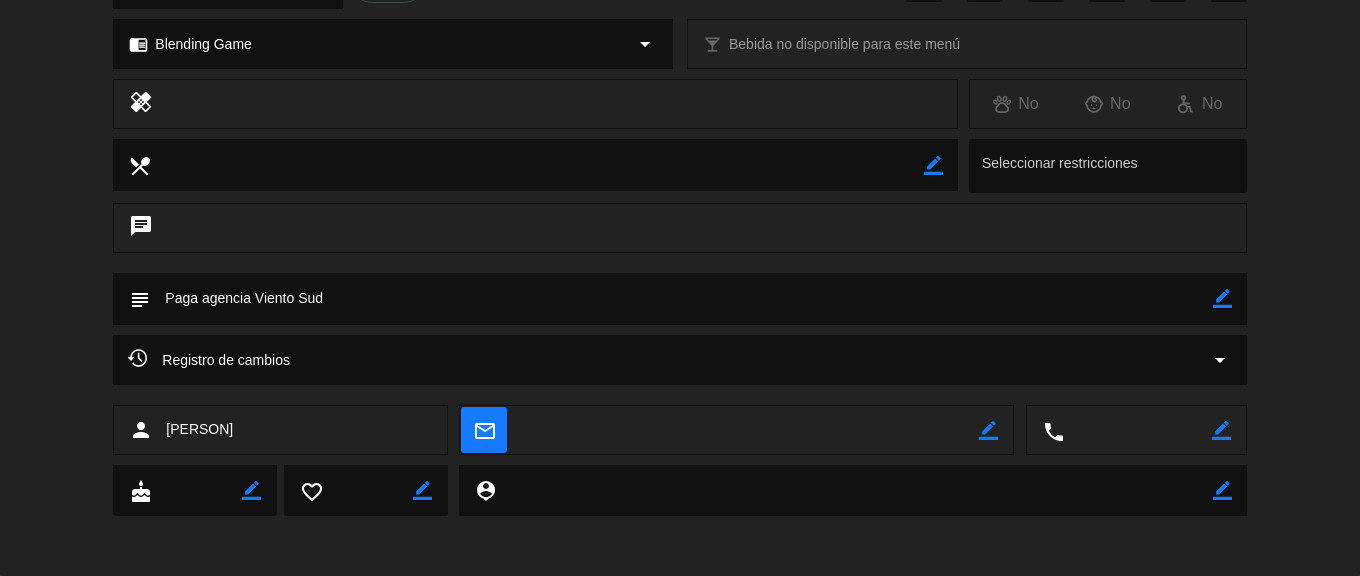 drag, startPoint x: 1217, startPoint y: 302, endPoint x: 945, endPoint y: 312, distance: 272.18375 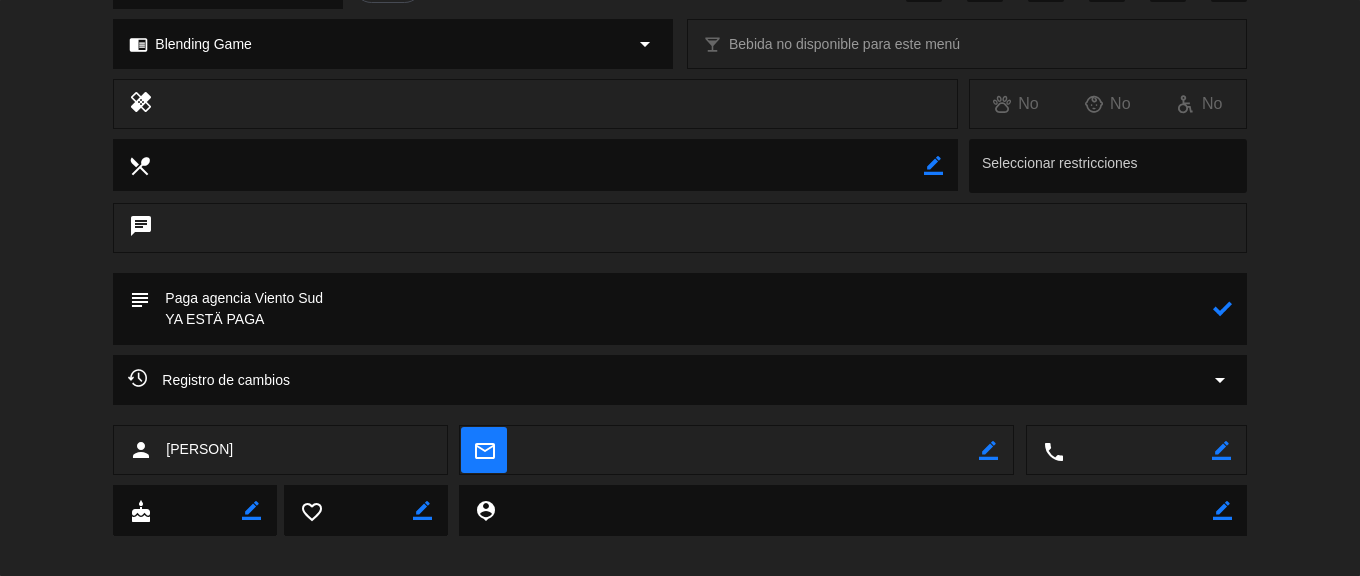 click 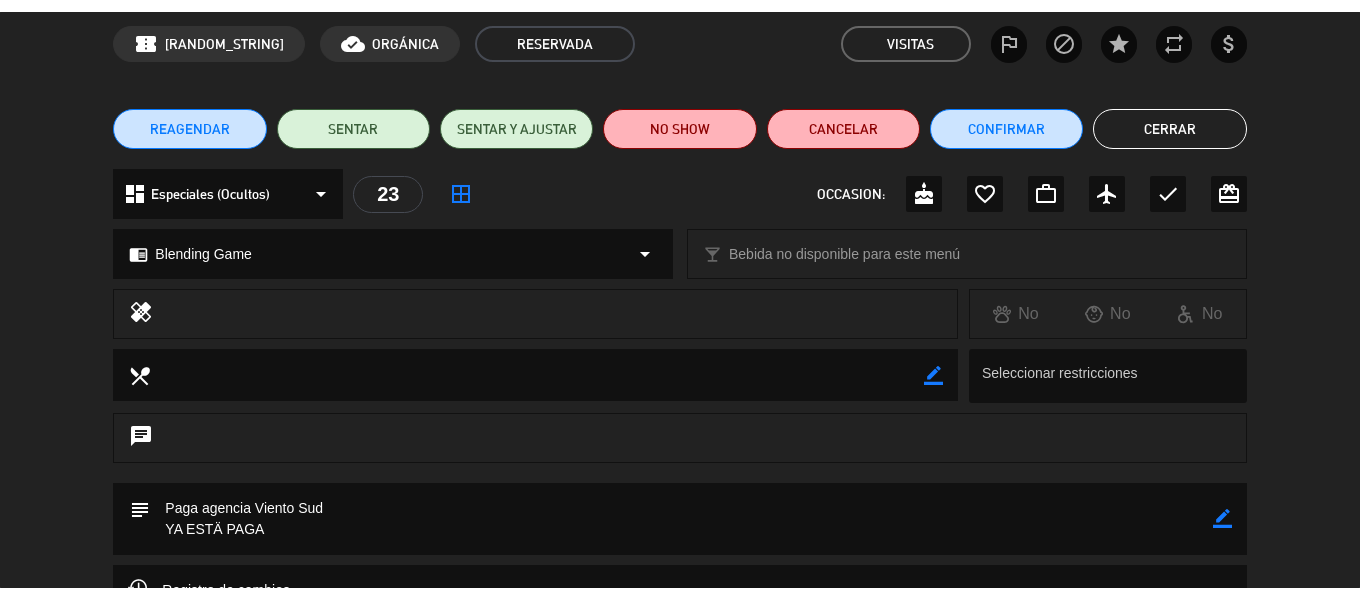 scroll, scrollTop: 81, scrollLeft: 0, axis: vertical 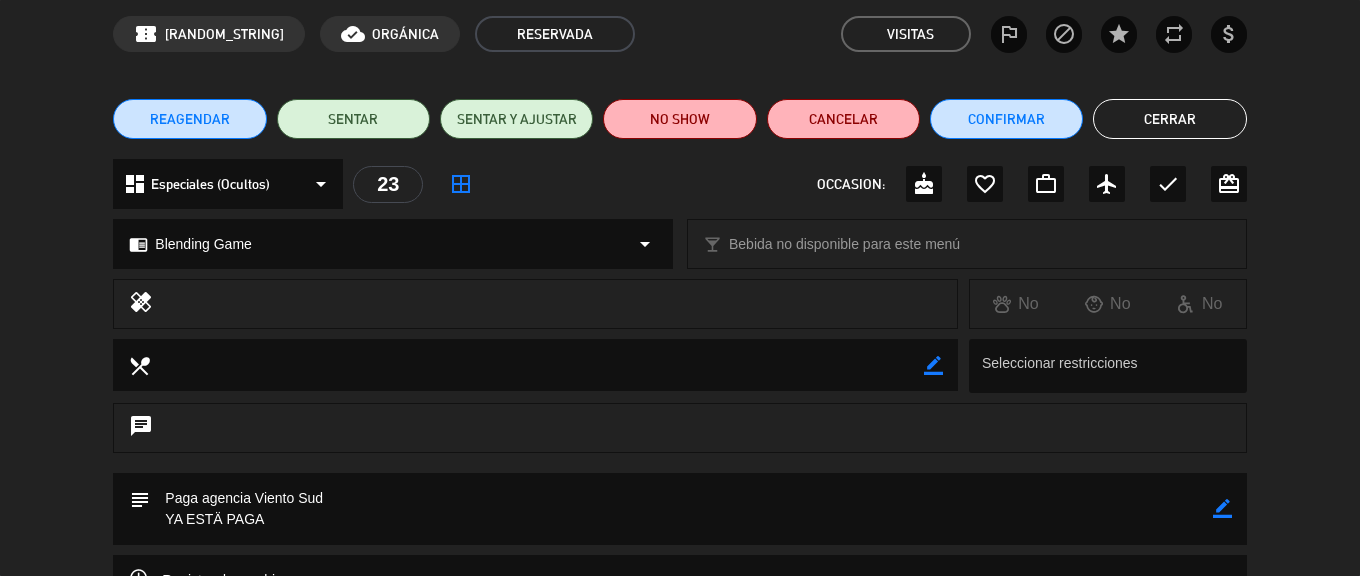 click on "Cerrar" 